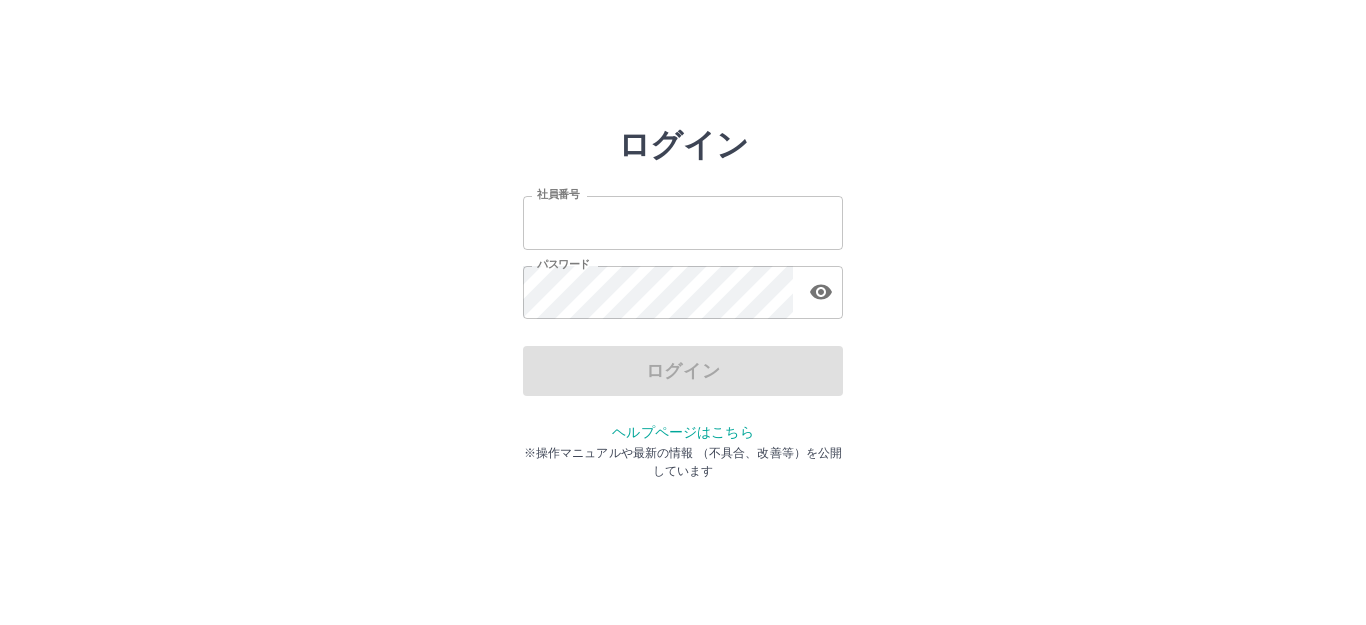 scroll, scrollTop: 0, scrollLeft: 0, axis: both 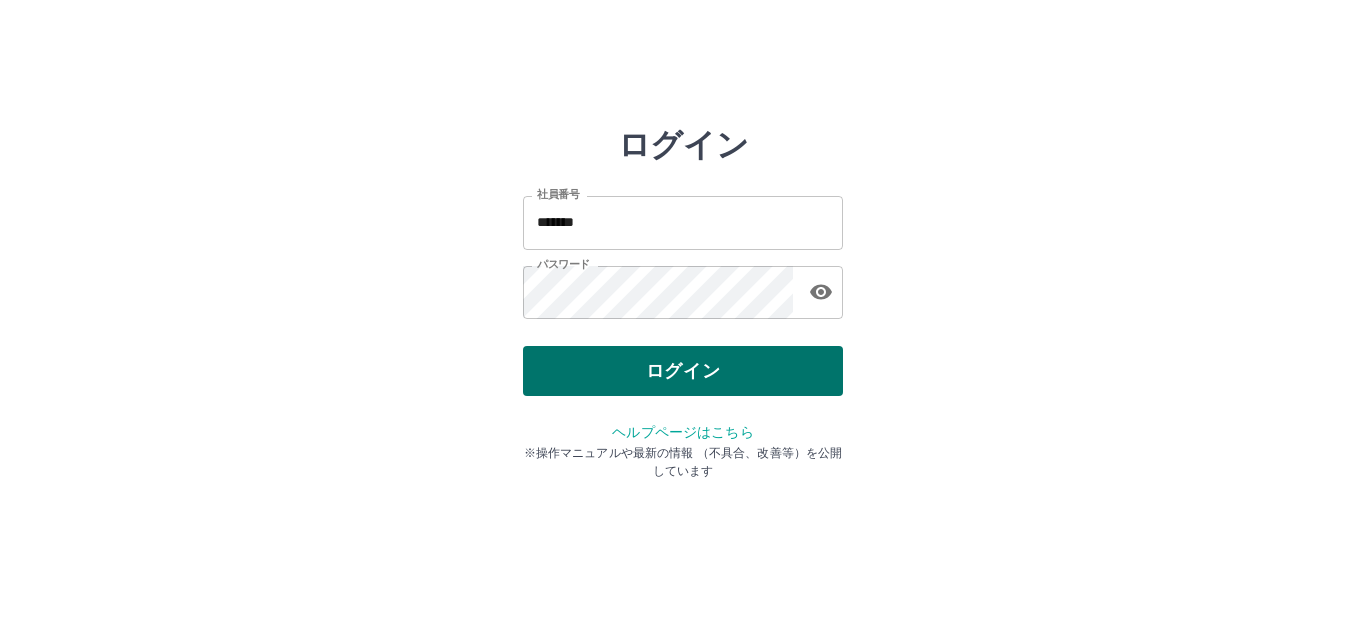 click on "ログイン" at bounding box center (683, 371) 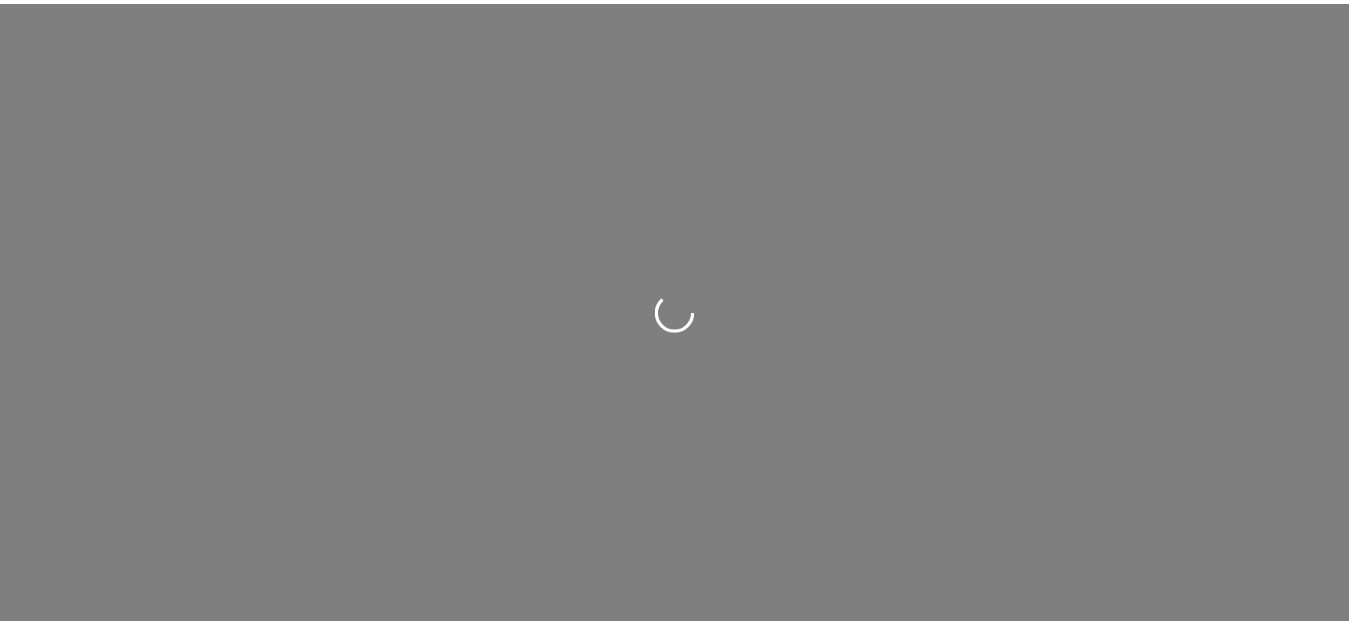 scroll, scrollTop: 0, scrollLeft: 0, axis: both 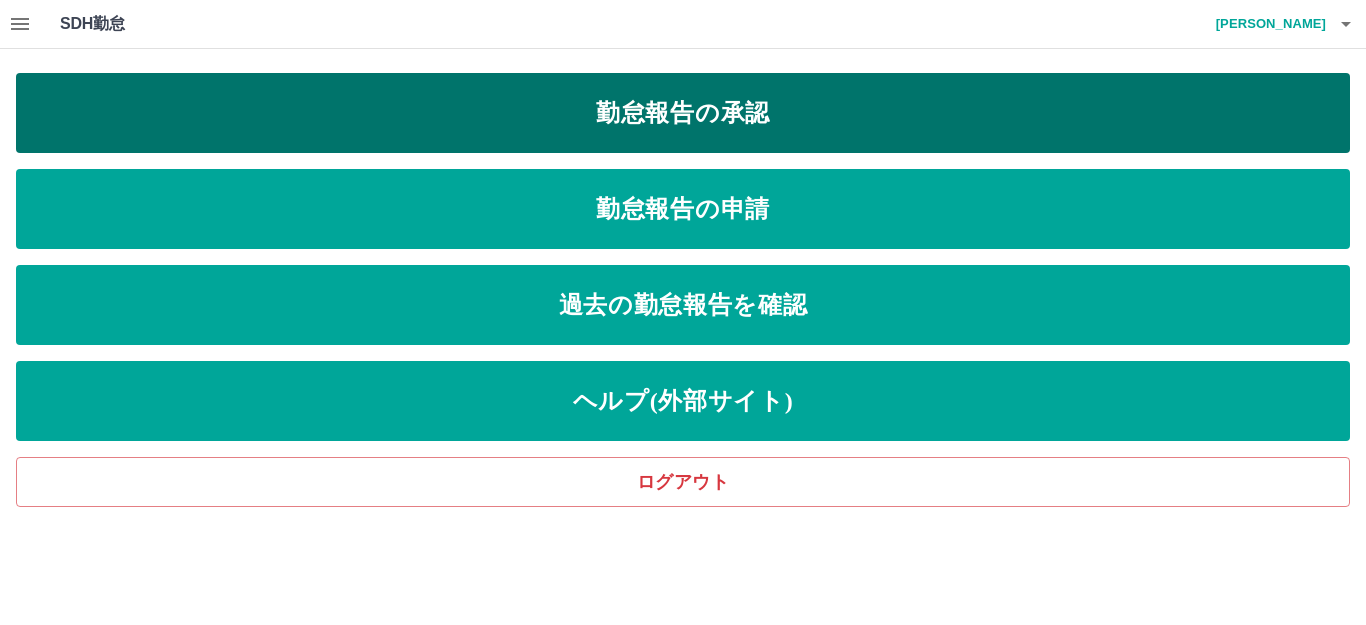 click on "勤怠報告の承認" at bounding box center (683, 113) 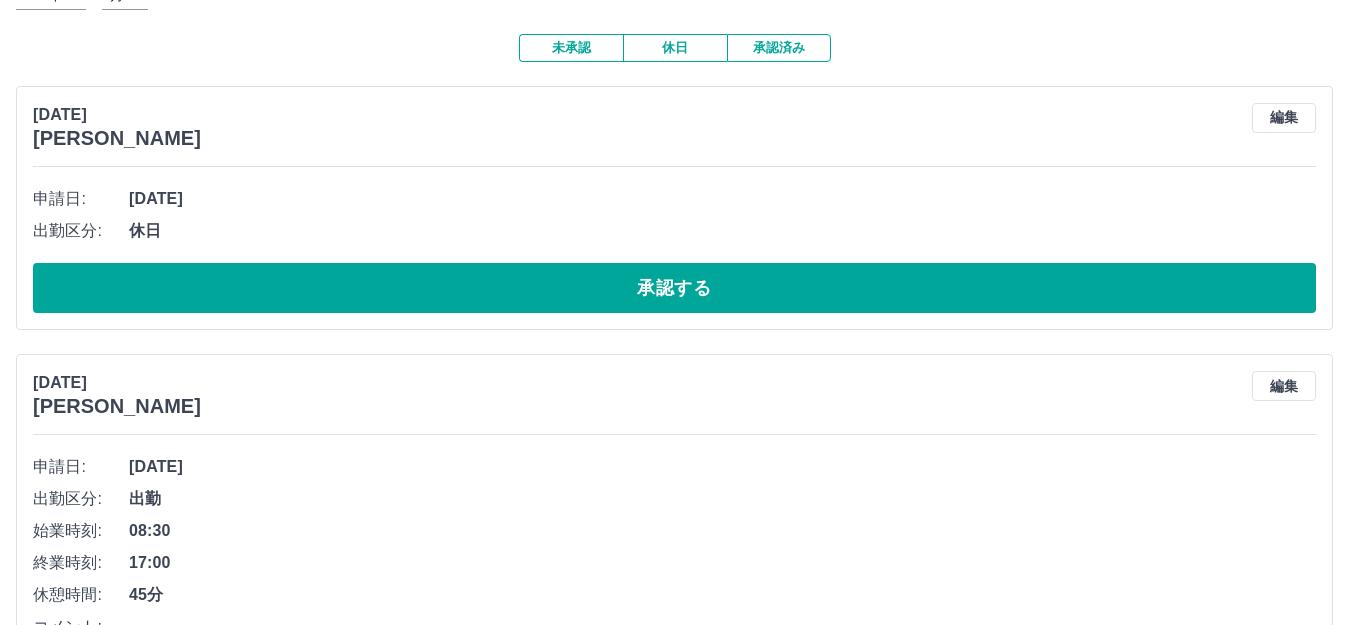 scroll, scrollTop: 200, scrollLeft: 0, axis: vertical 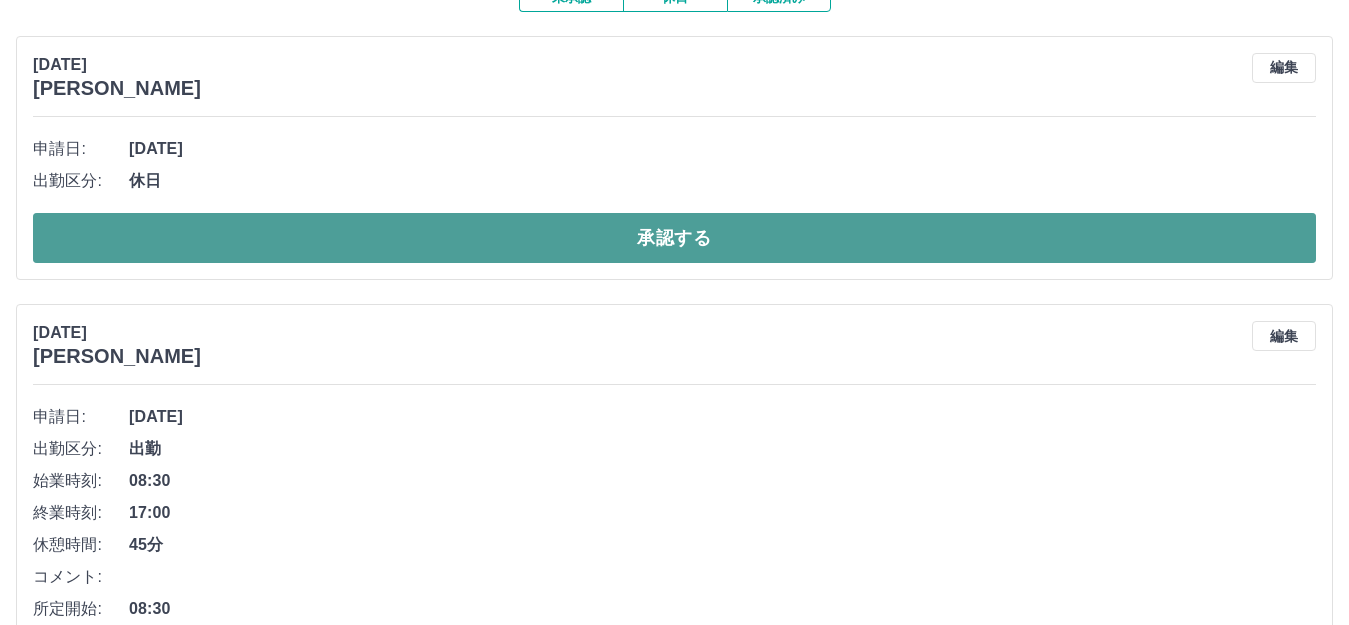 click on "承認する" at bounding box center [674, 238] 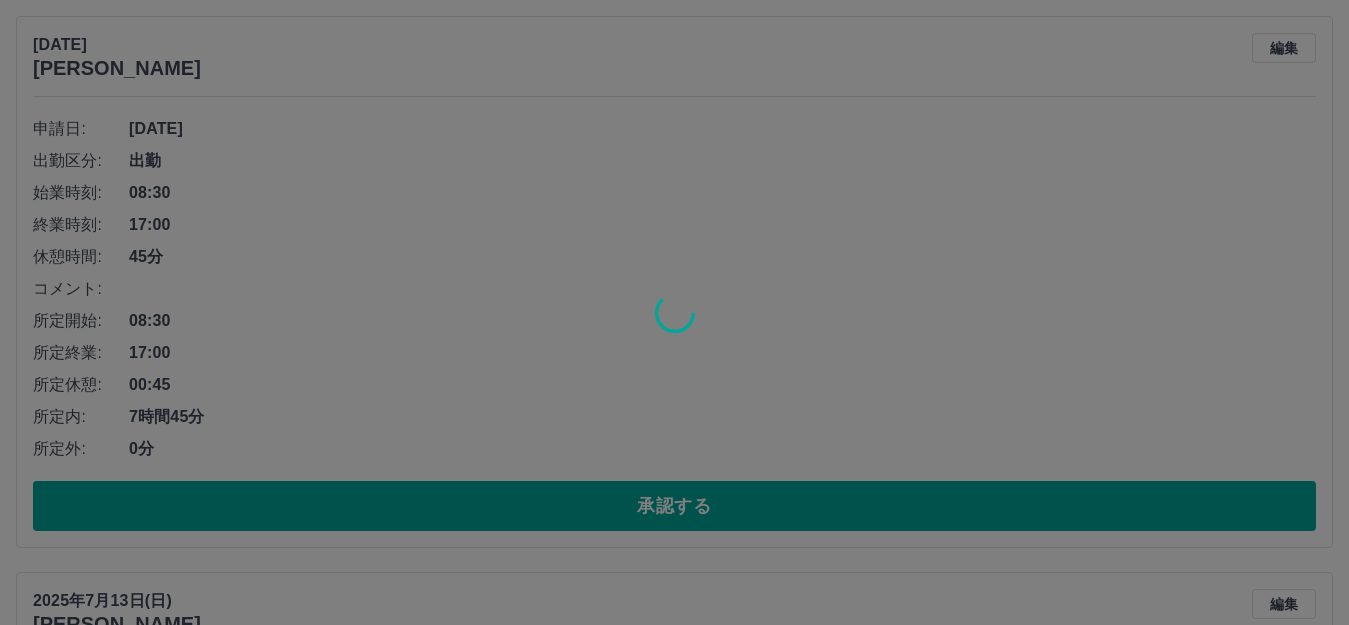 scroll, scrollTop: 500, scrollLeft: 0, axis: vertical 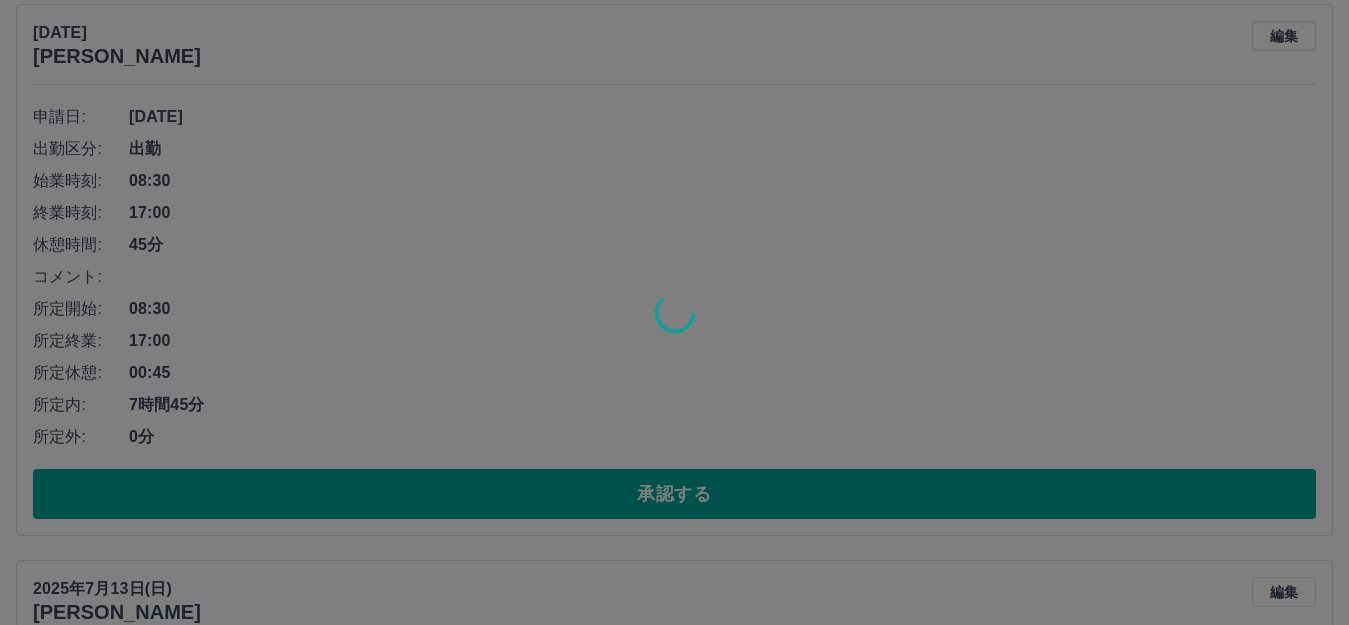click at bounding box center (674, 312) 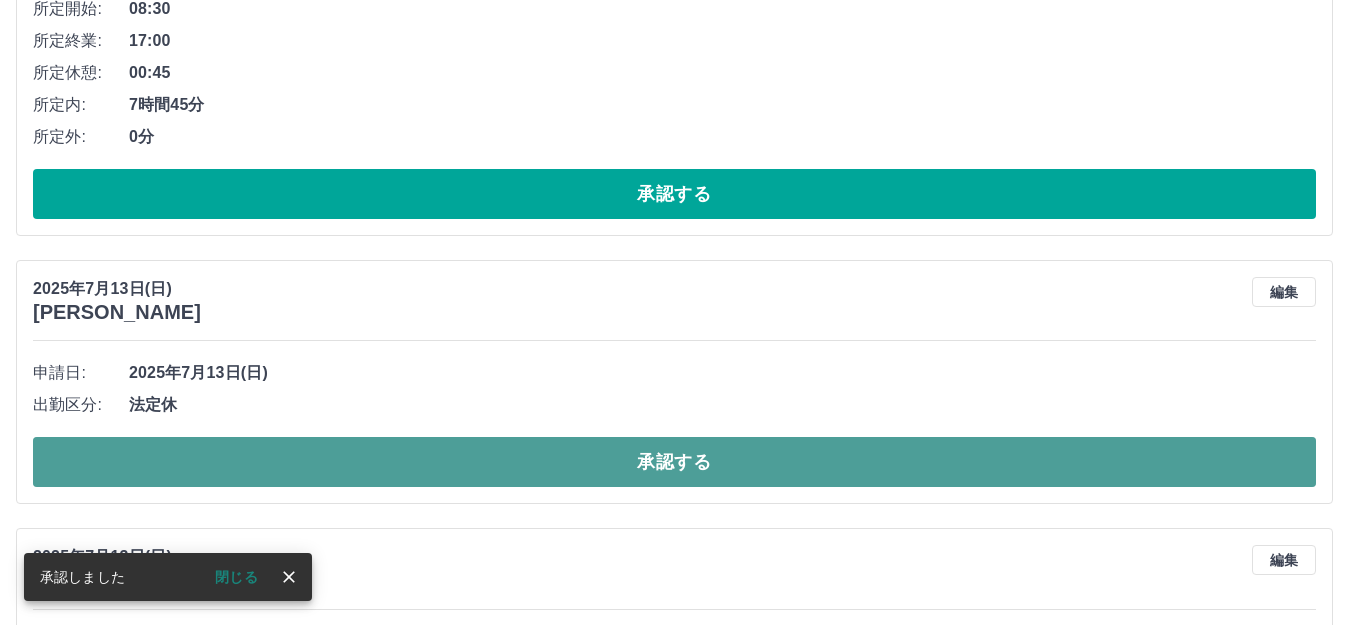 click on "承認する" at bounding box center [674, 462] 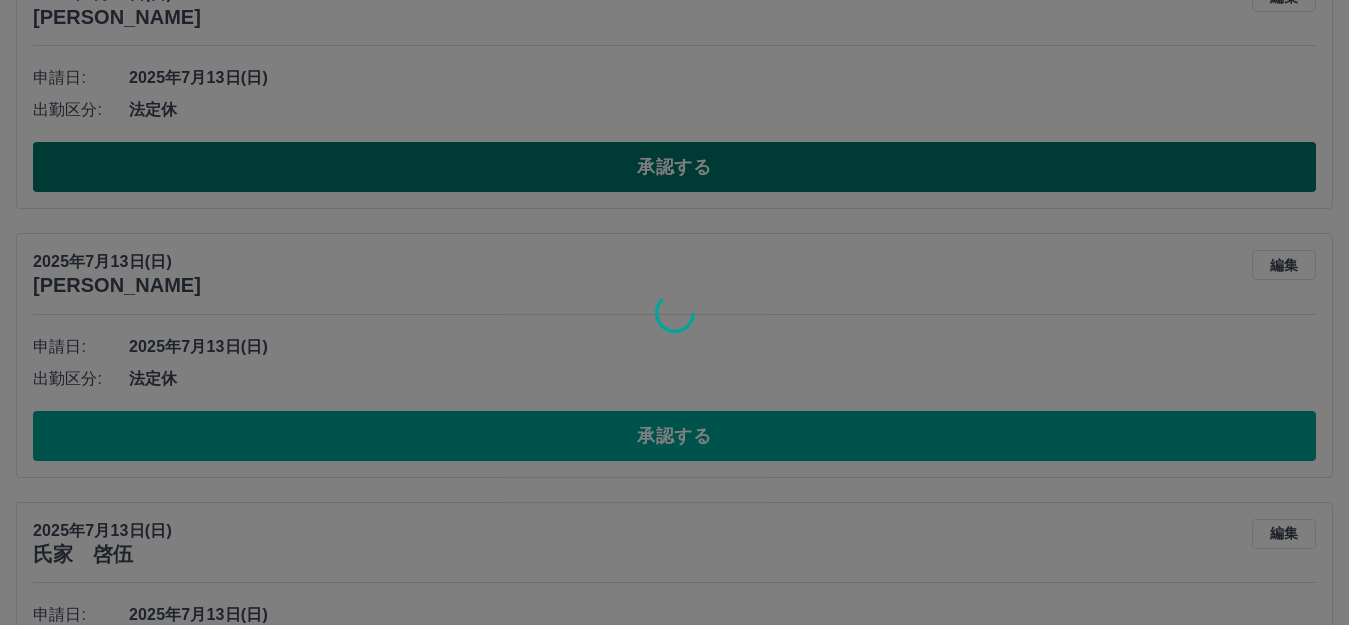 scroll, scrollTop: 832, scrollLeft: 0, axis: vertical 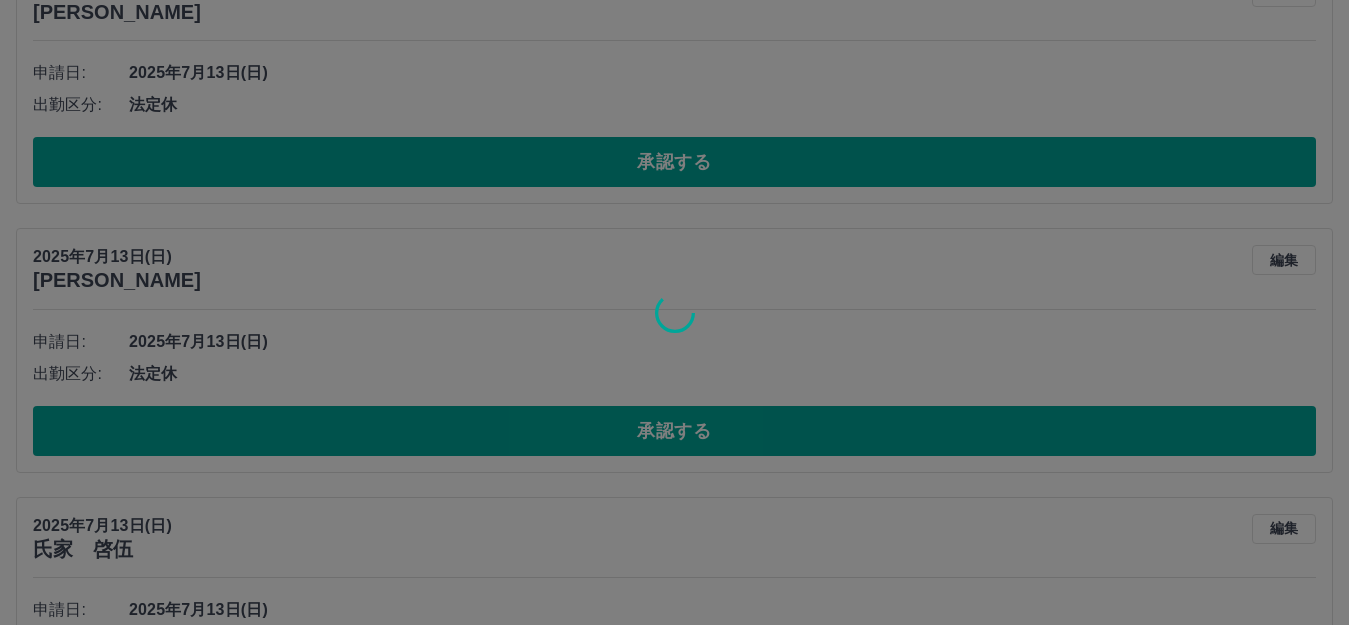 click at bounding box center (674, 312) 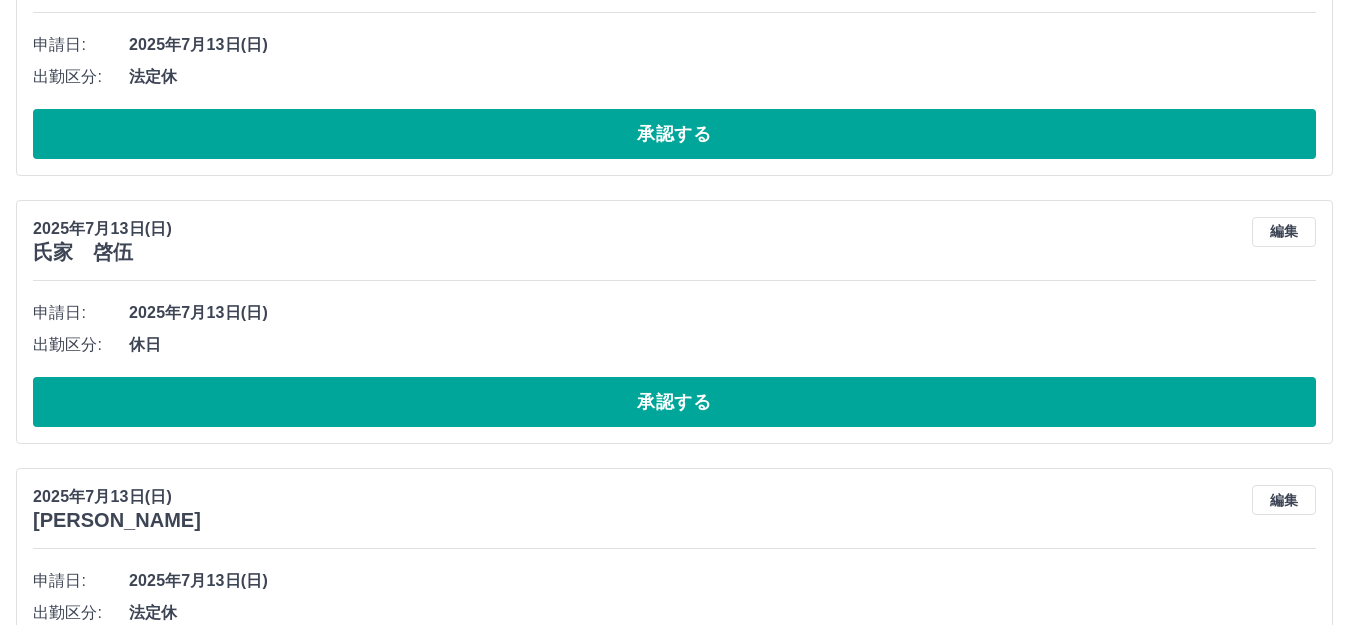 scroll, scrollTop: 1132, scrollLeft: 0, axis: vertical 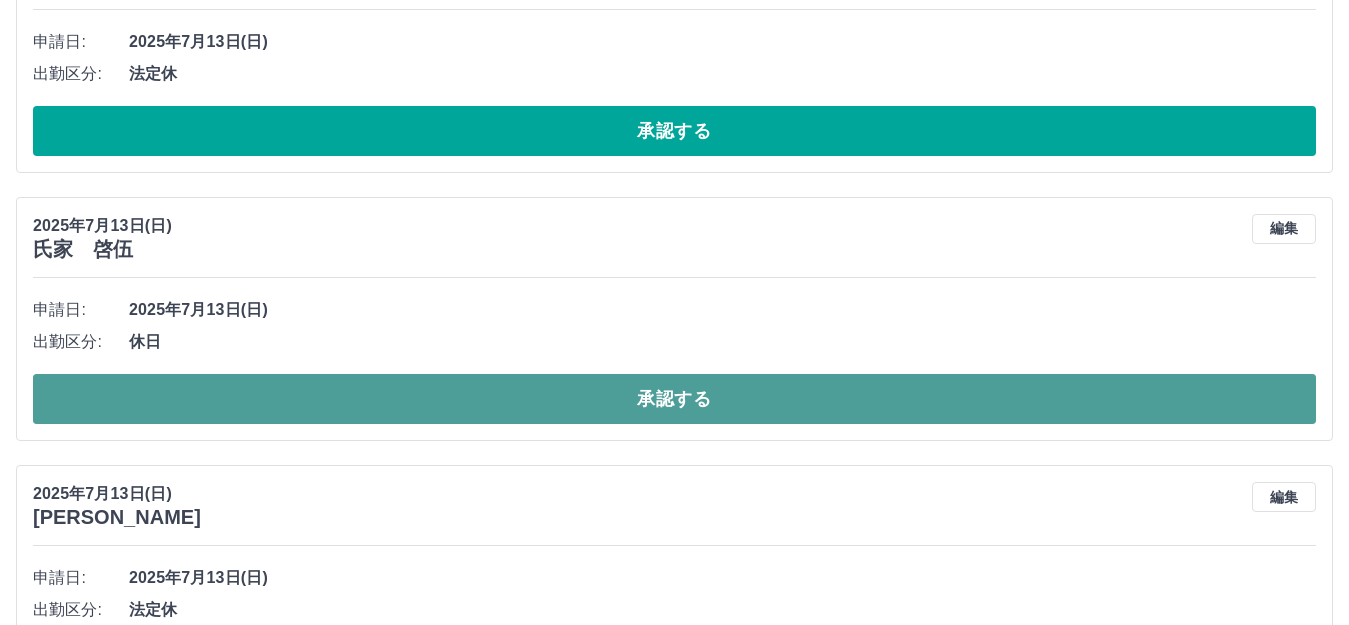 click on "承認する" at bounding box center [674, 399] 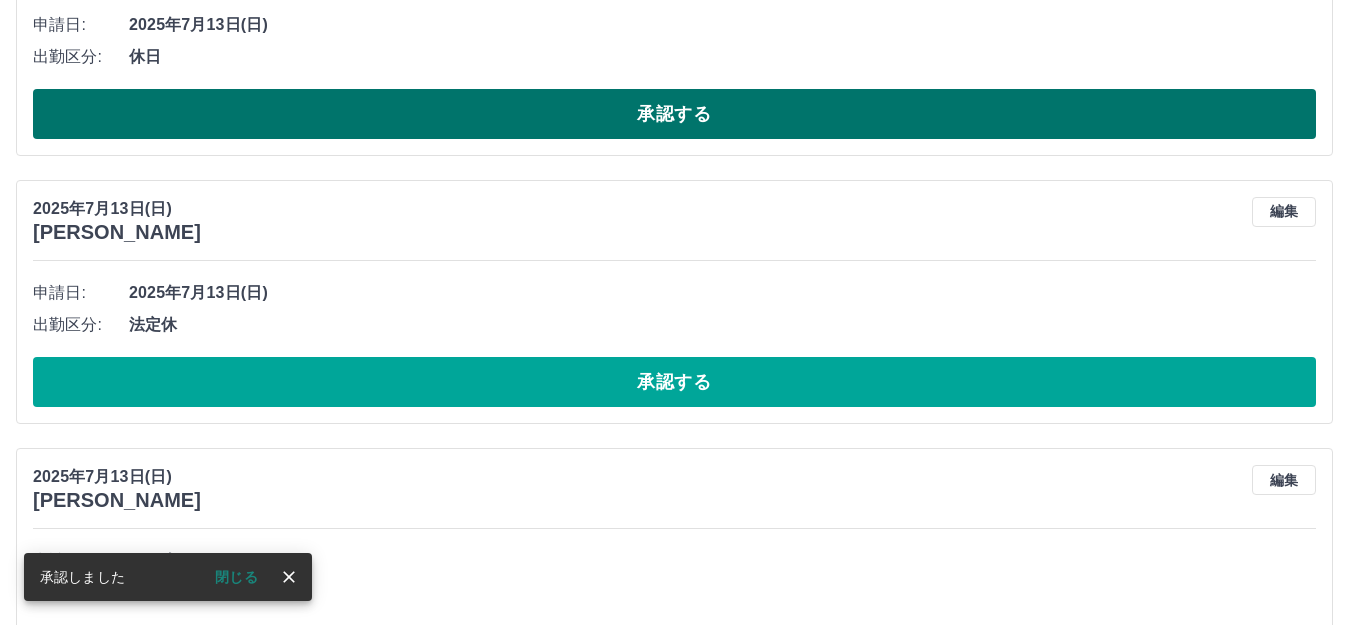 scroll, scrollTop: 1163, scrollLeft: 0, axis: vertical 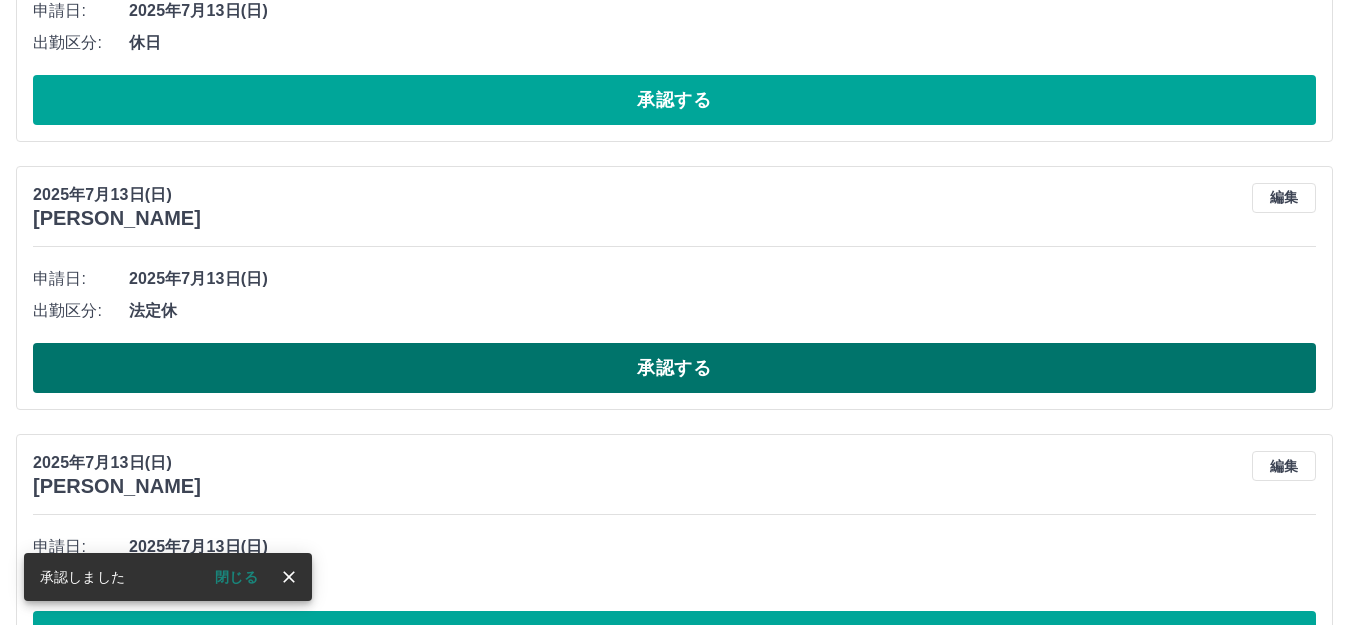 click on "承認する" at bounding box center (674, 368) 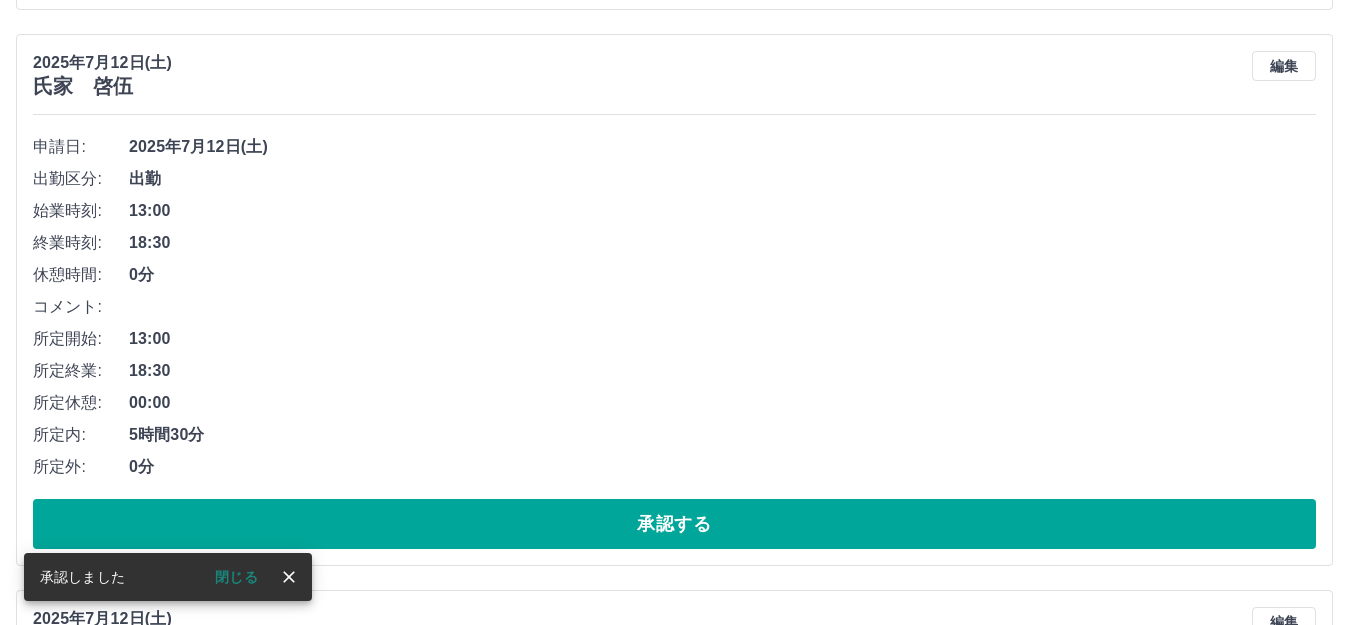 scroll, scrollTop: 1294, scrollLeft: 0, axis: vertical 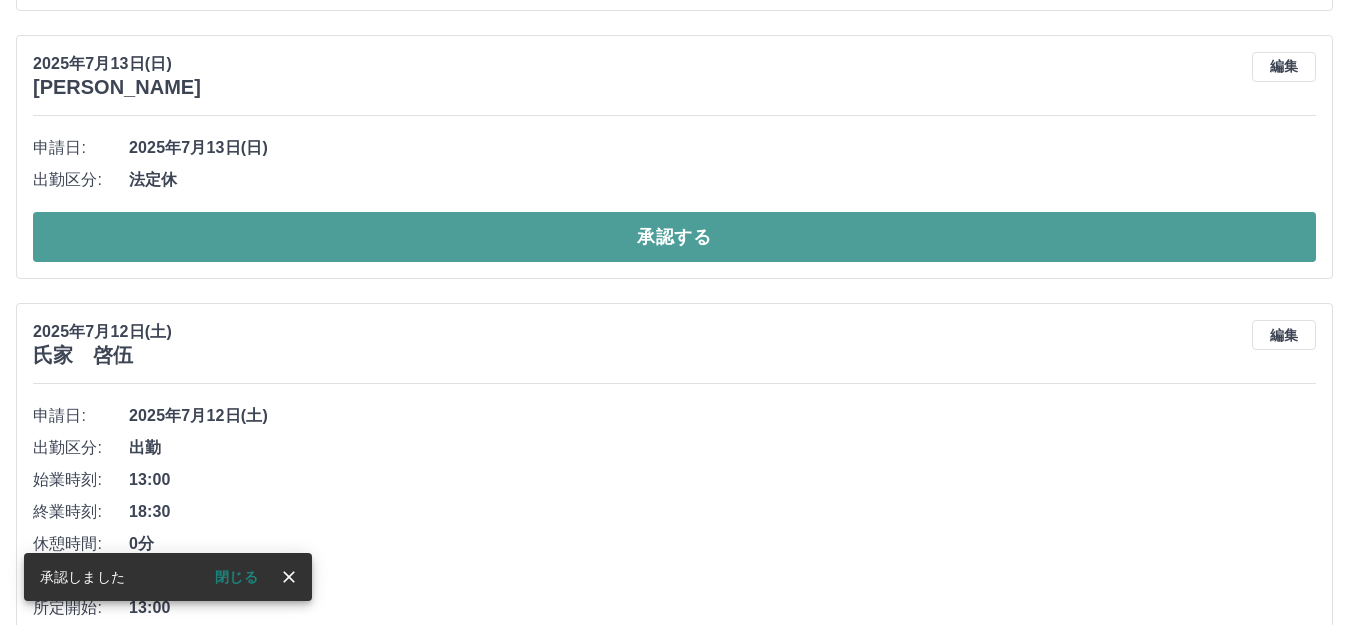 click on "承認する" at bounding box center [674, 237] 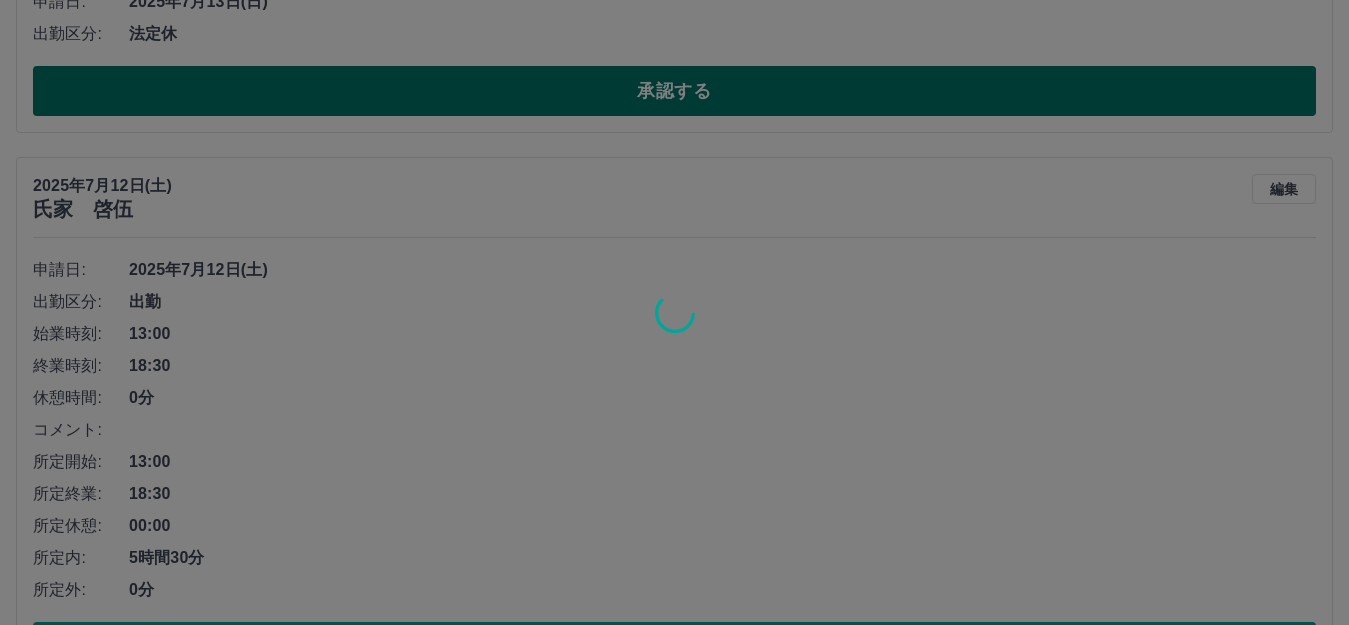 scroll, scrollTop: 1594, scrollLeft: 0, axis: vertical 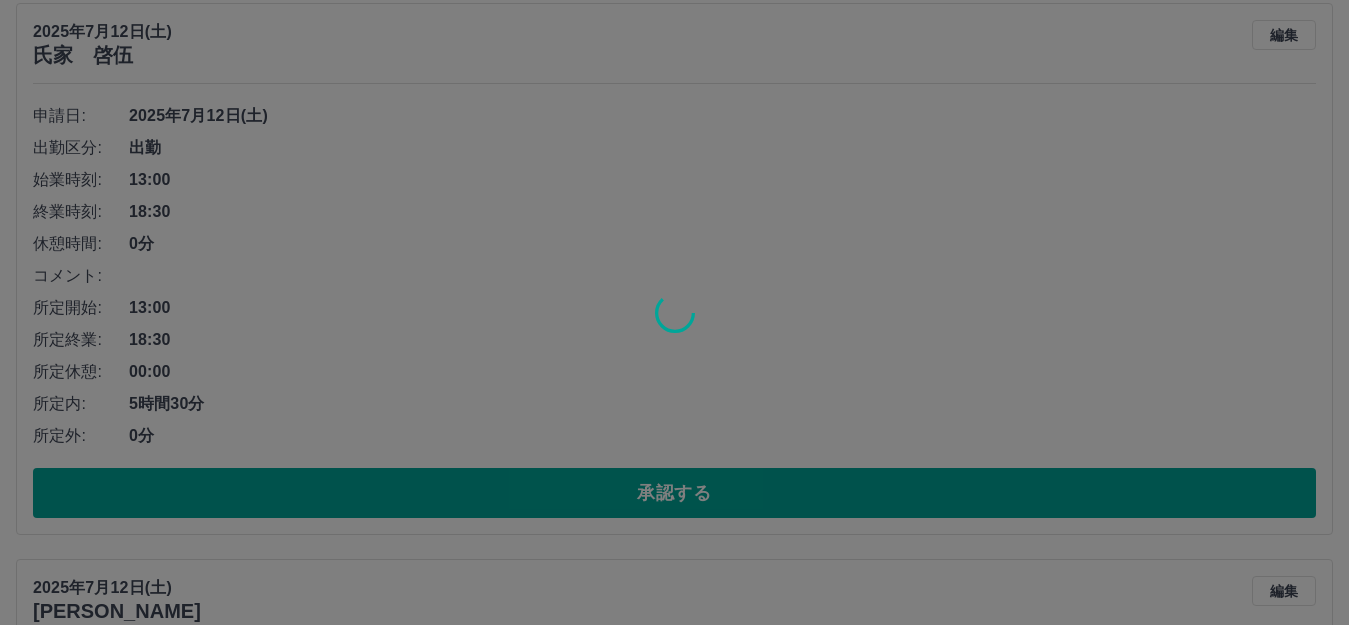 click at bounding box center (674, 312) 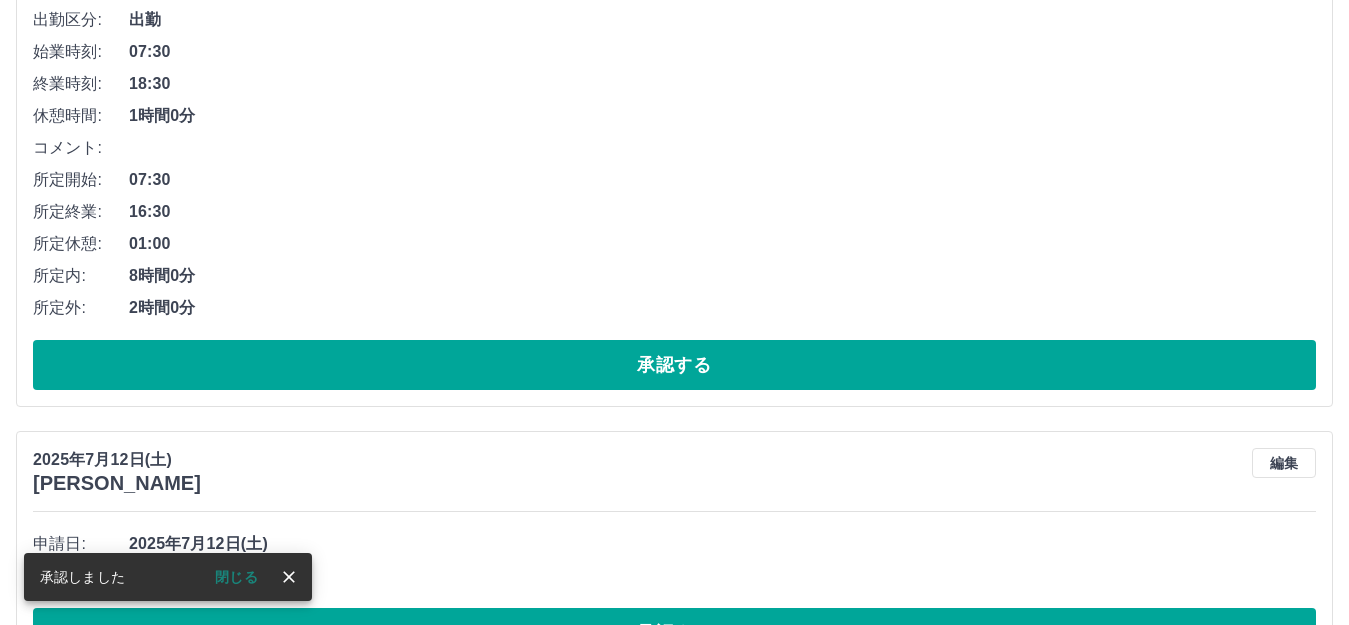 scroll, scrollTop: 1758, scrollLeft: 0, axis: vertical 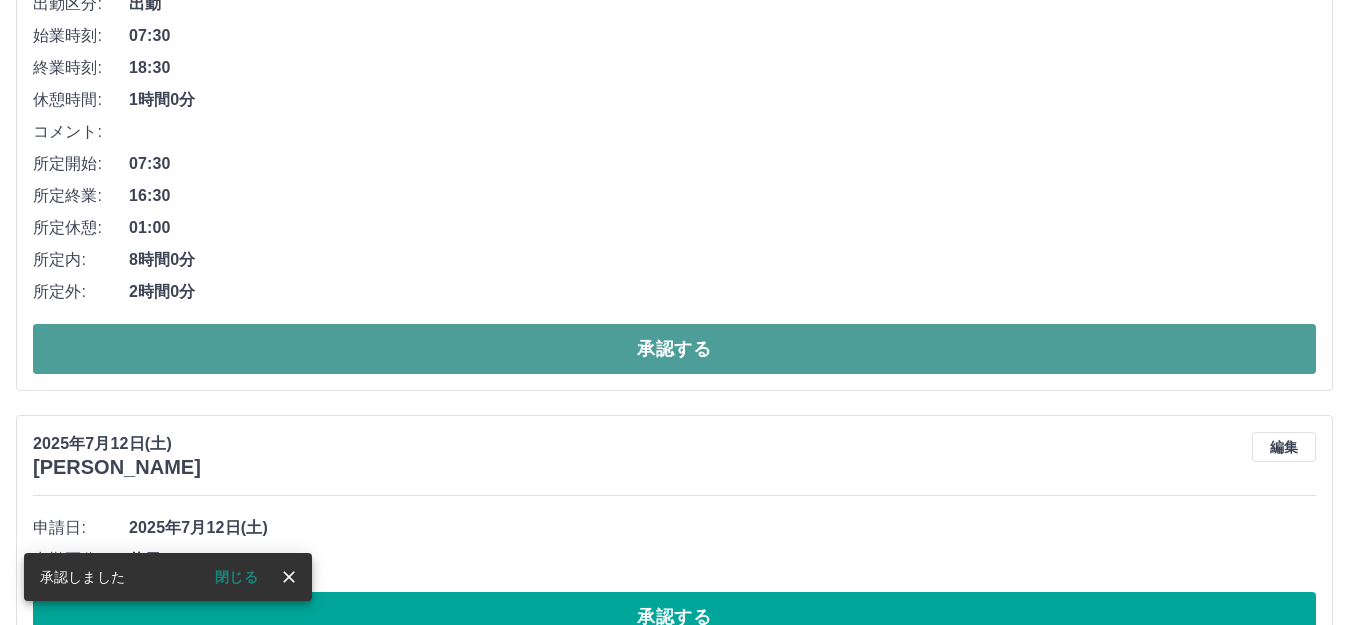 click on "承認する" at bounding box center (674, 349) 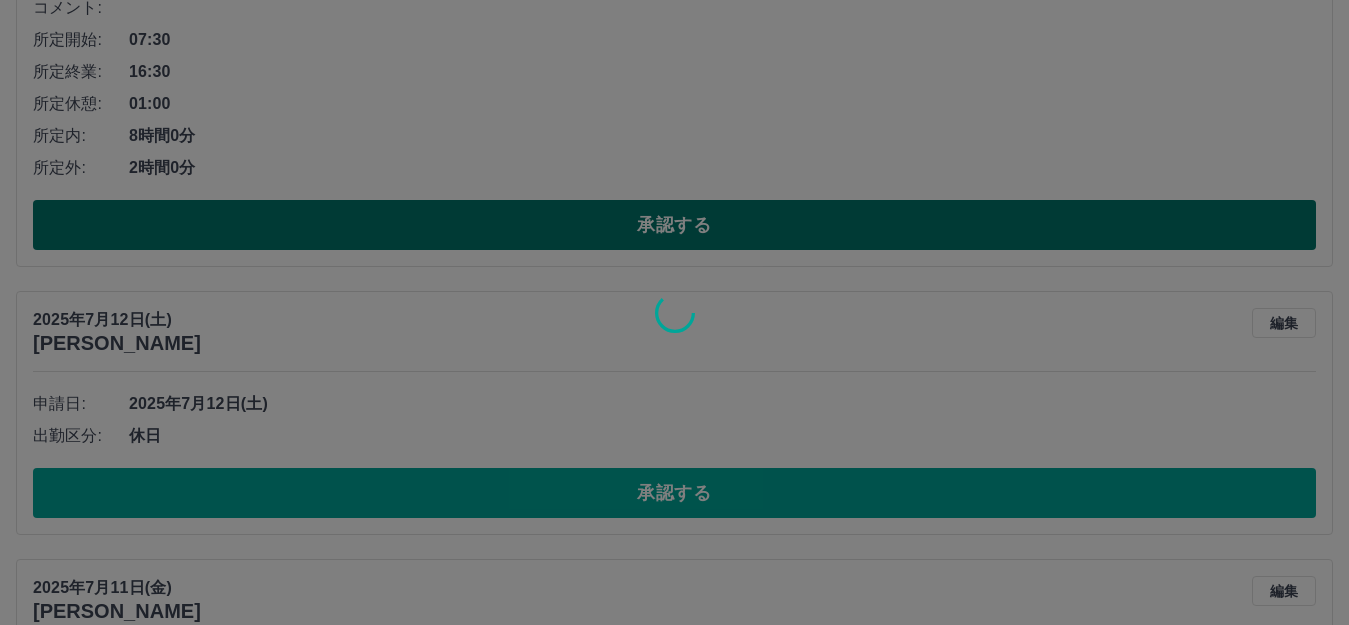 scroll, scrollTop: 2058, scrollLeft: 0, axis: vertical 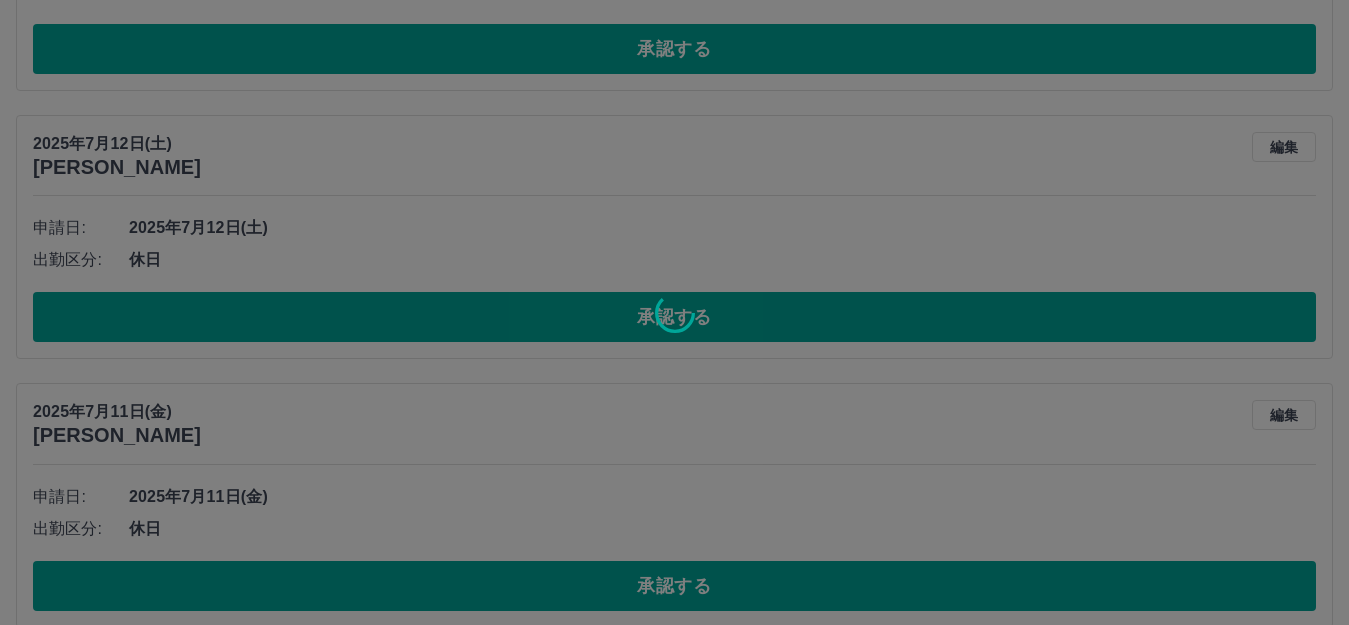 click at bounding box center (674, 312) 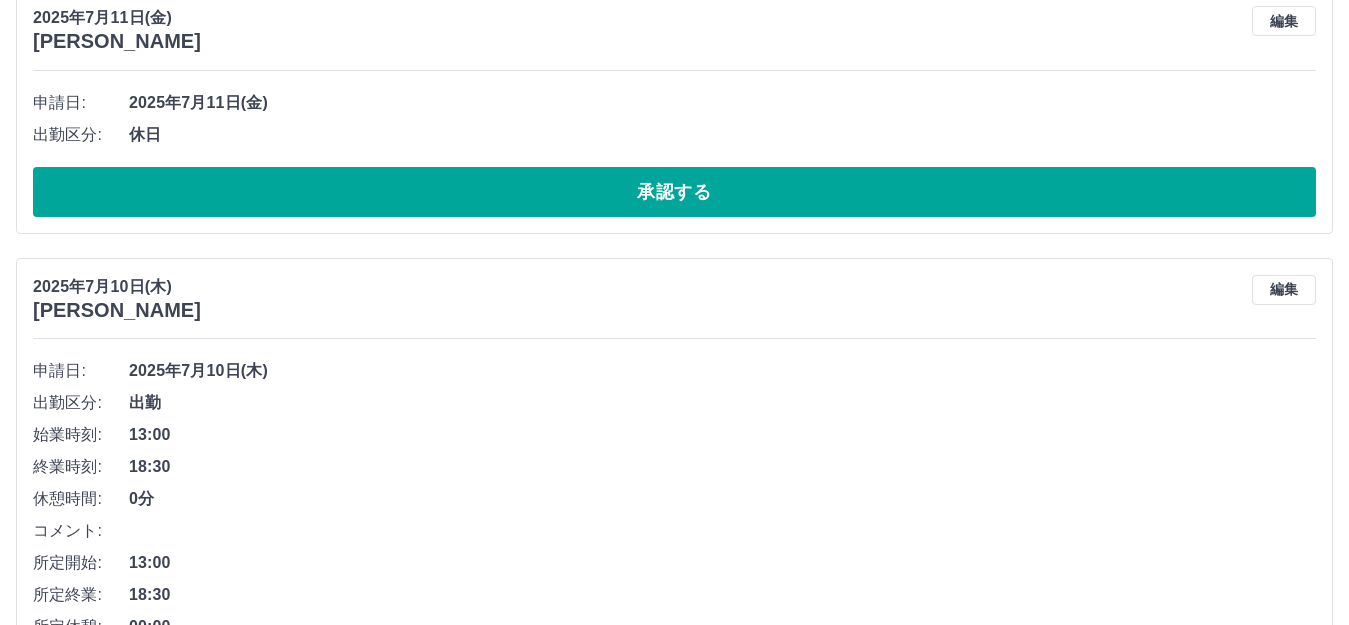 scroll, scrollTop: 2458, scrollLeft: 0, axis: vertical 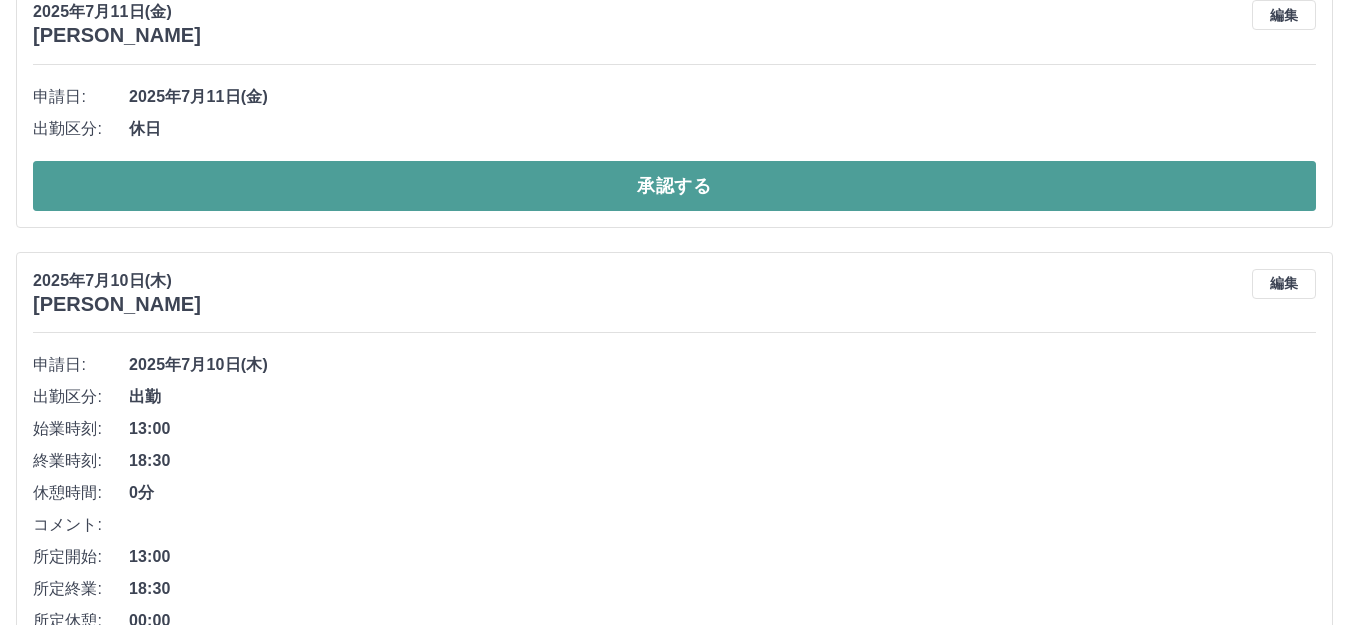 click on "承認する" at bounding box center (674, 186) 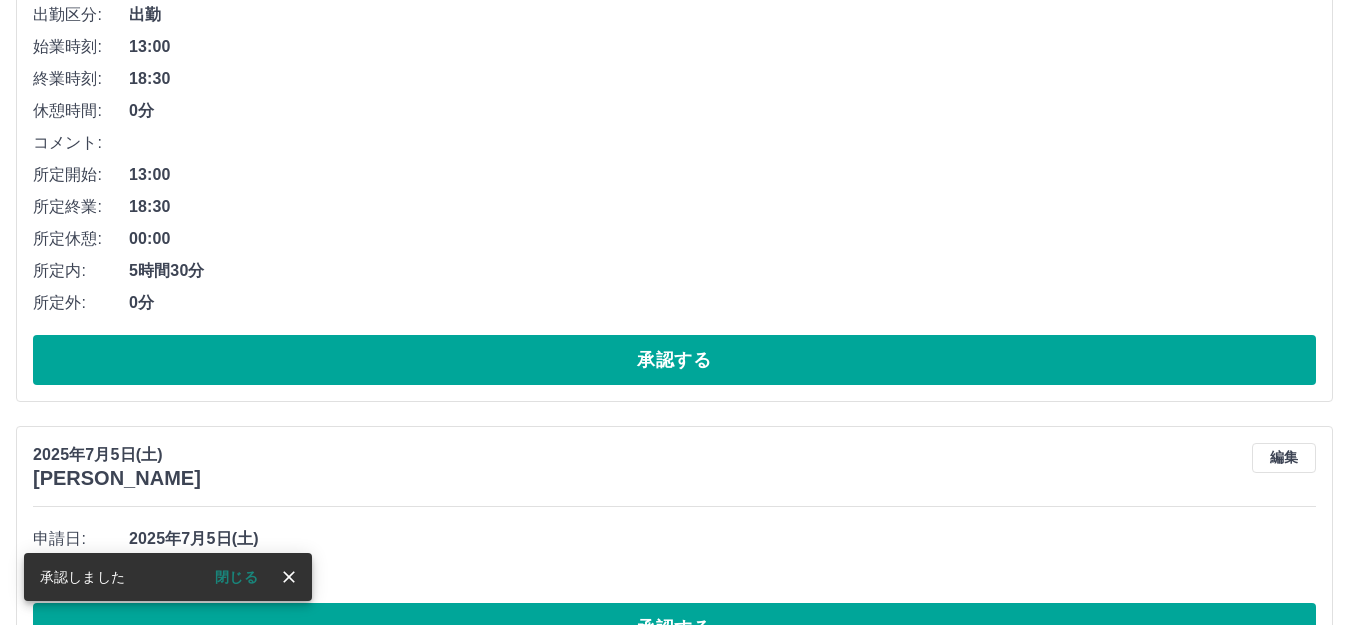 scroll, scrollTop: 2302, scrollLeft: 0, axis: vertical 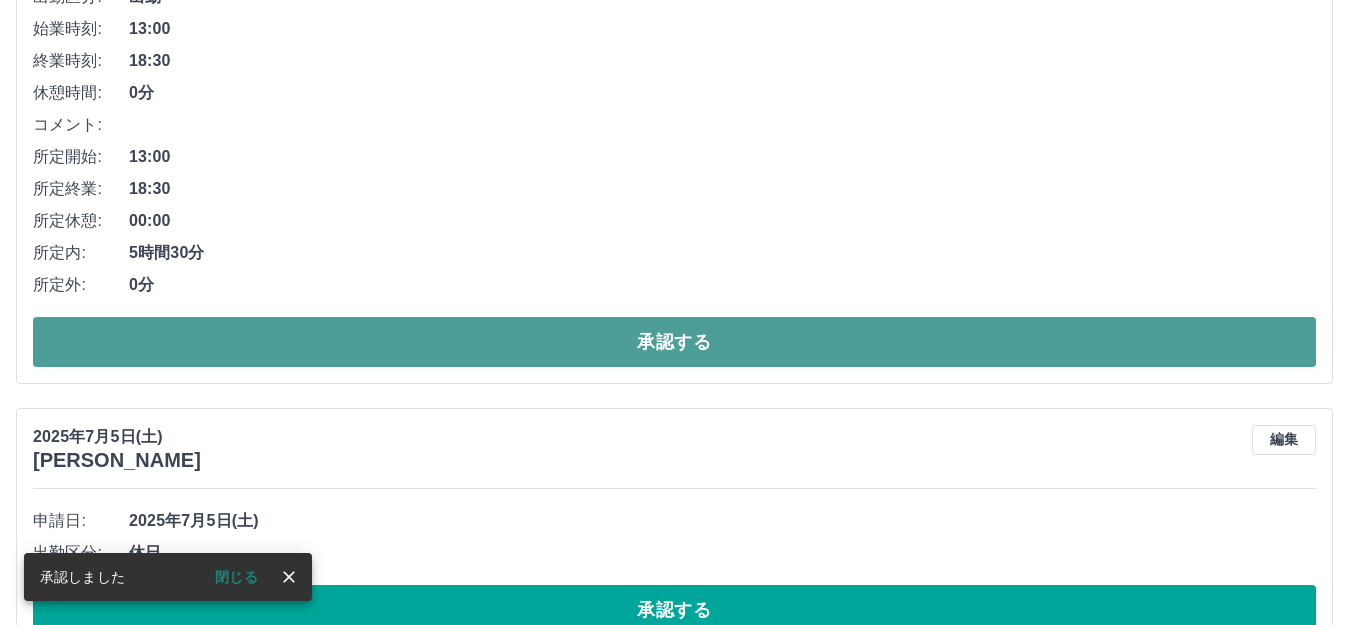 click on "承認する" at bounding box center (674, 342) 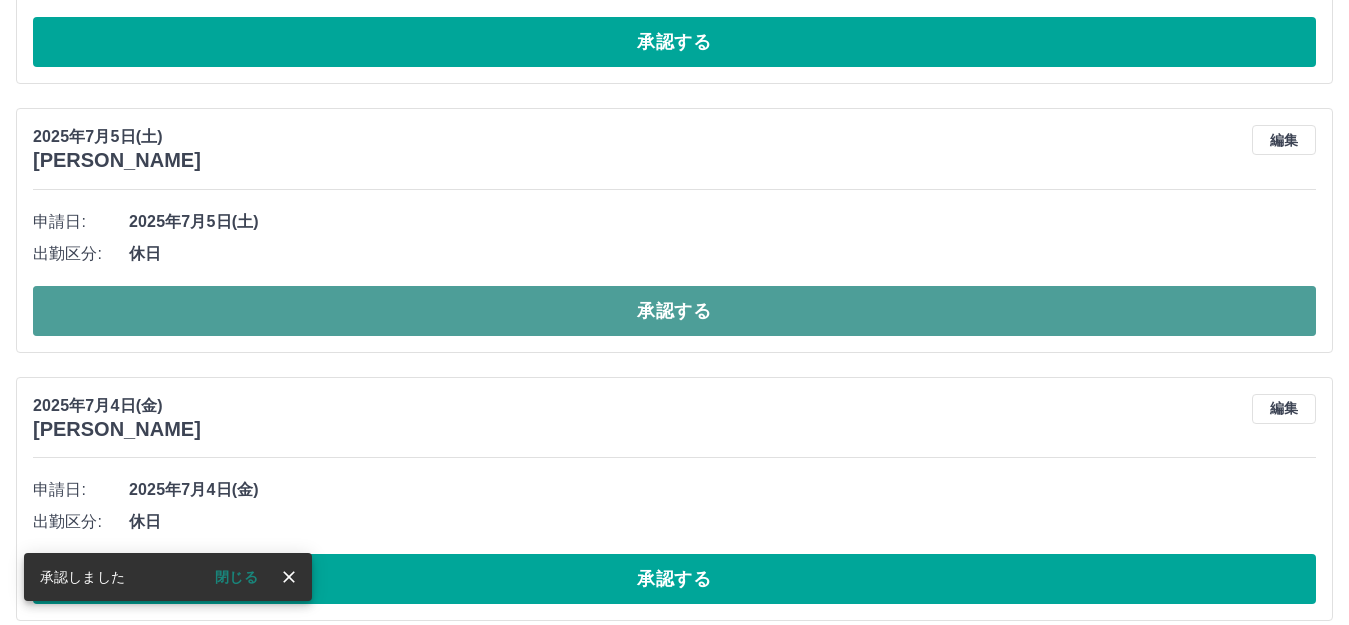 click on "承認する" at bounding box center (674, 311) 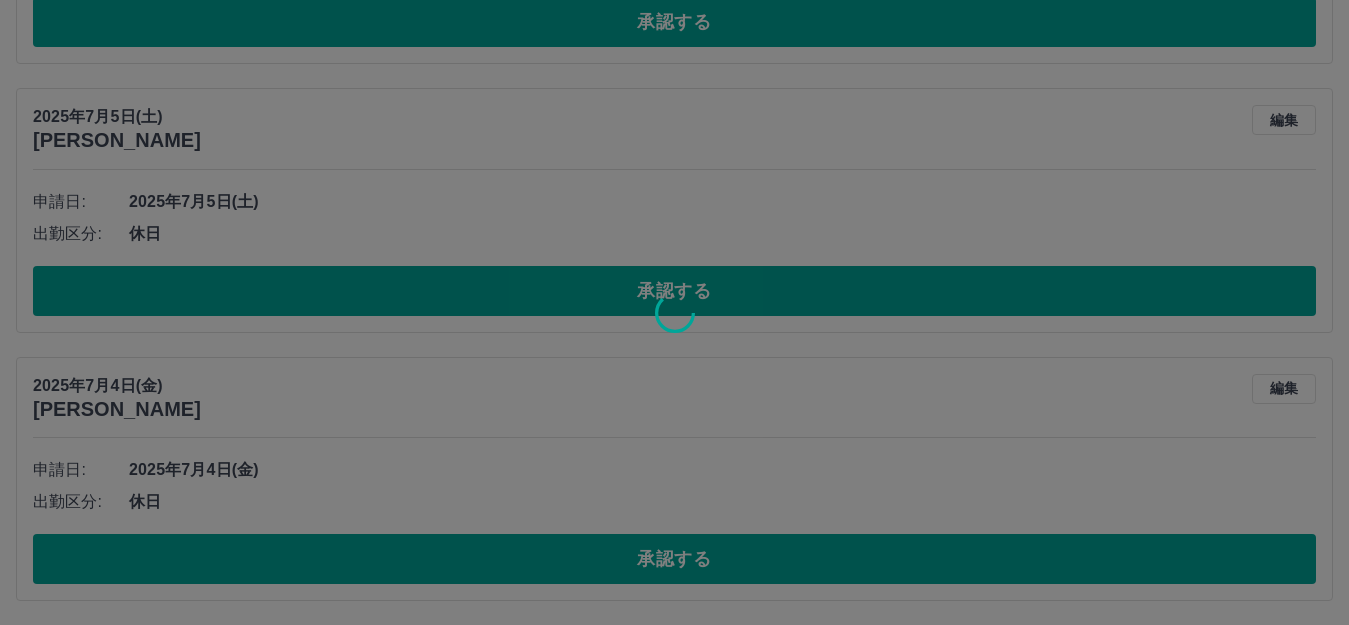 scroll, scrollTop: 1530, scrollLeft: 0, axis: vertical 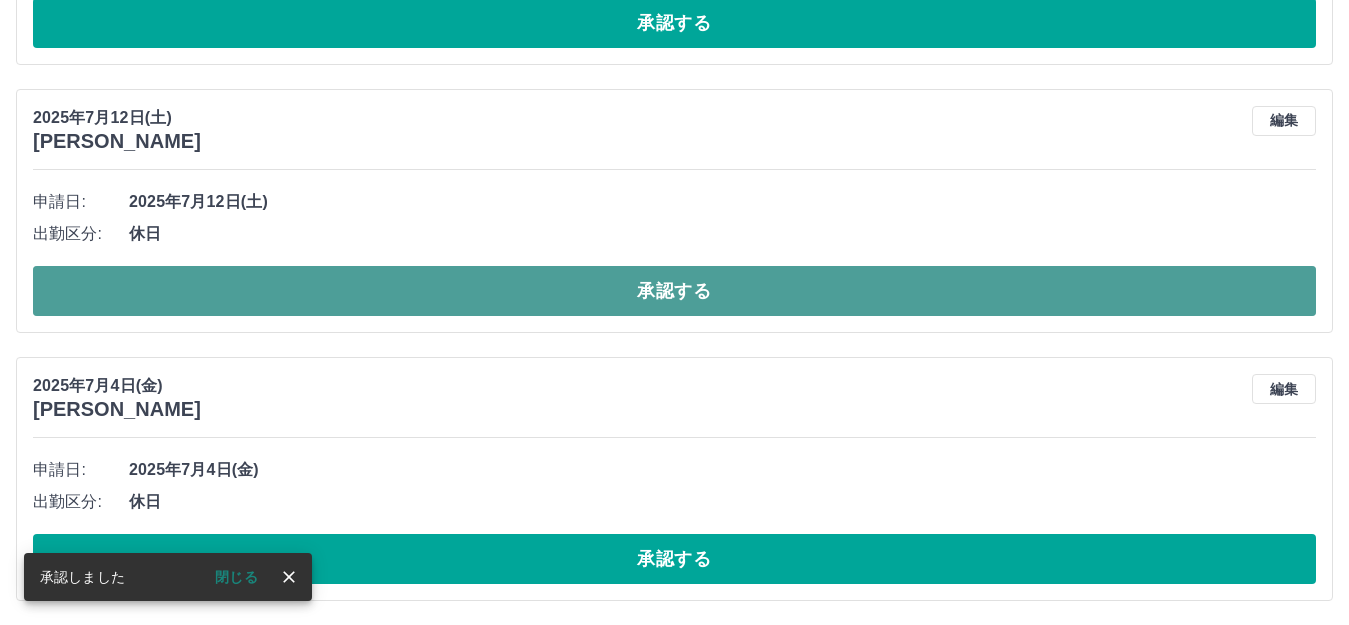 click on "承認する" at bounding box center [674, 291] 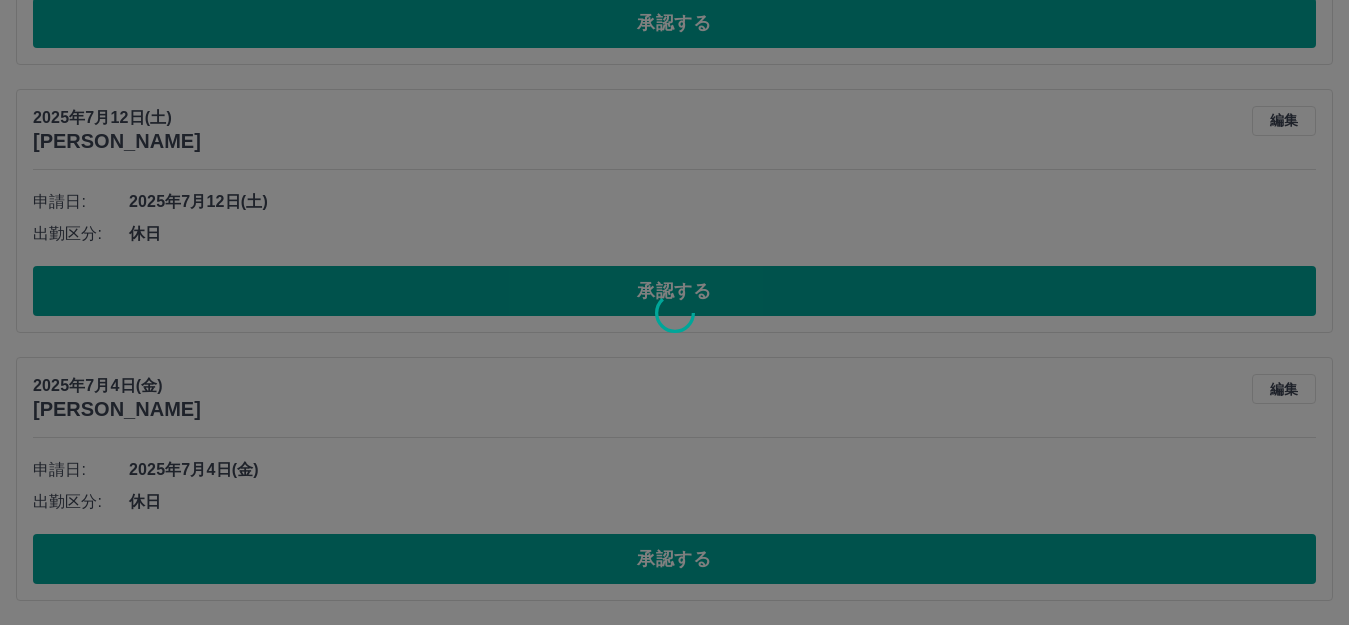 click at bounding box center (674, 312) 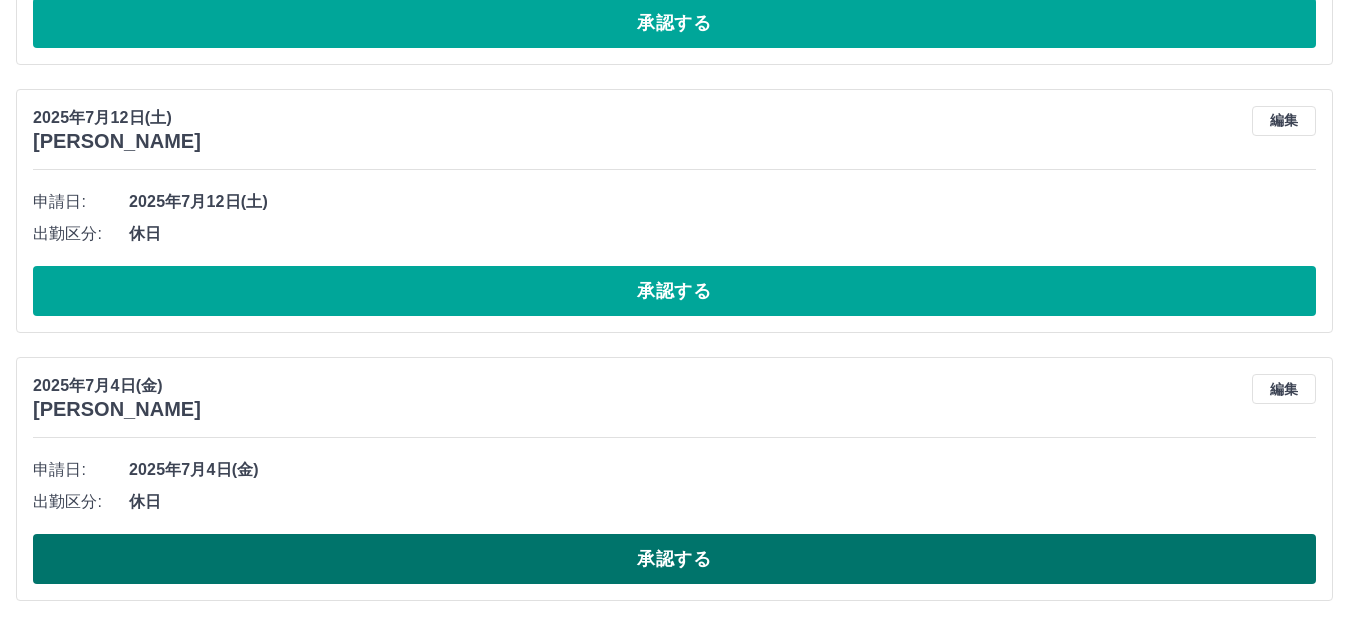 scroll, scrollTop: 1262, scrollLeft: 0, axis: vertical 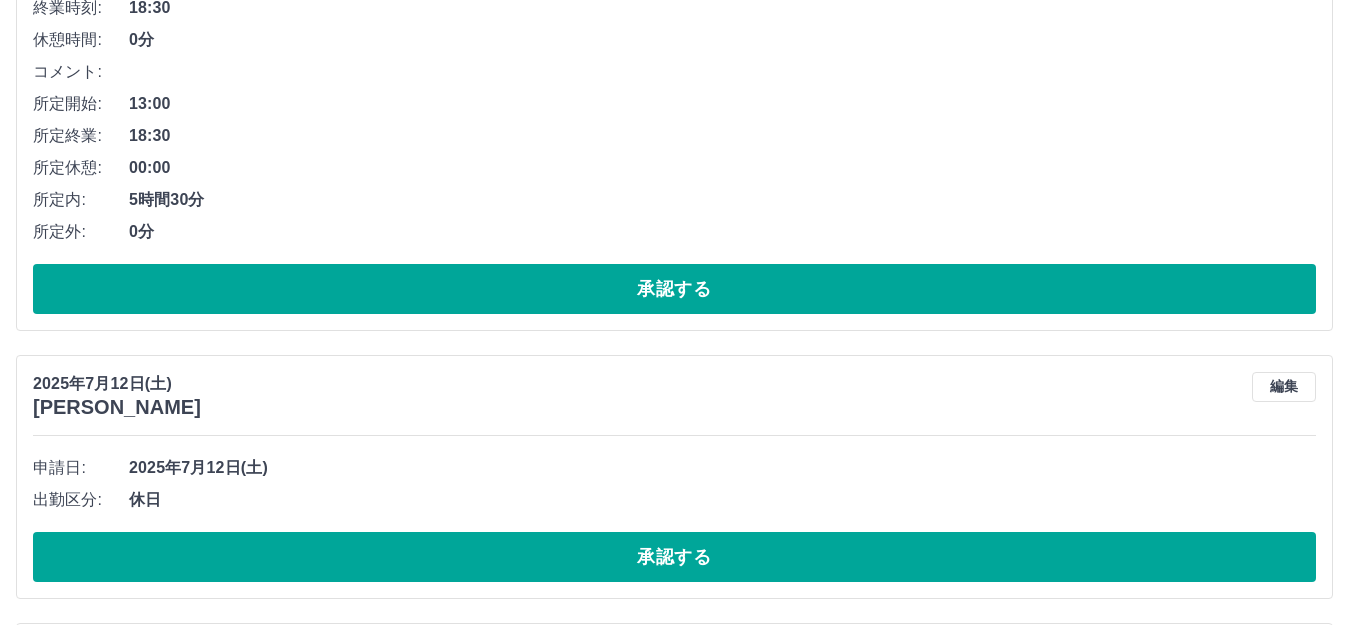 click on "承認する" at bounding box center [674, 825] 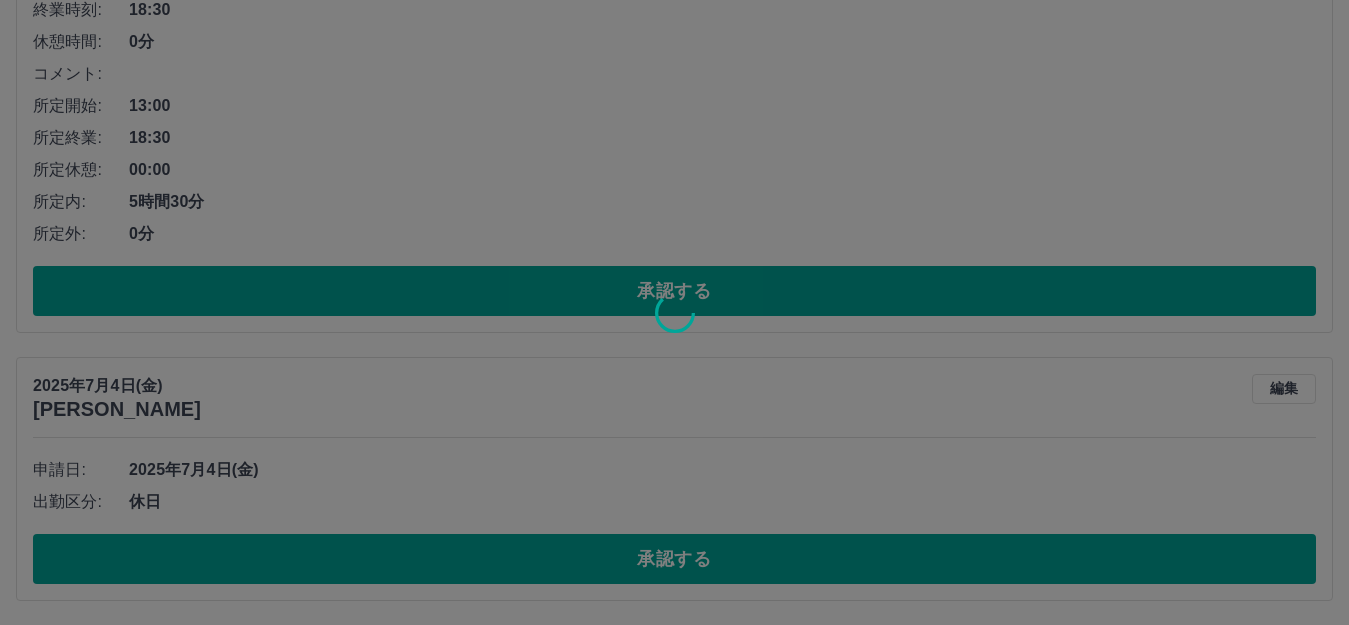 click at bounding box center [674, 312] 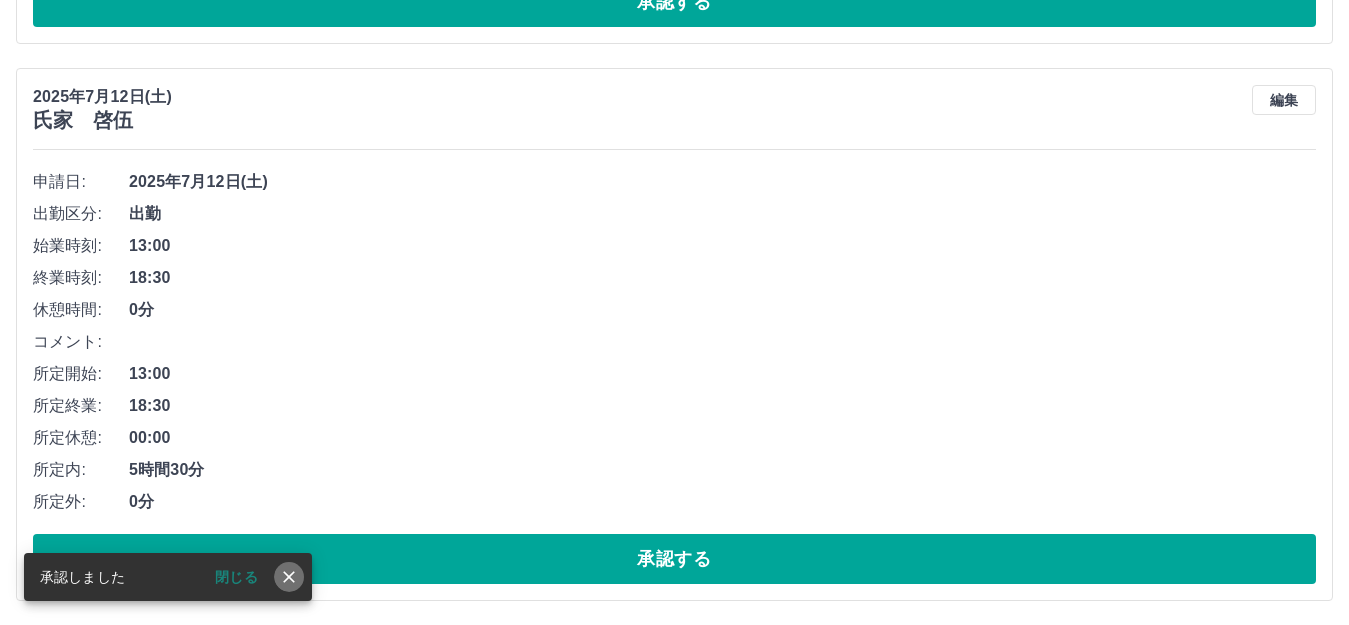 click 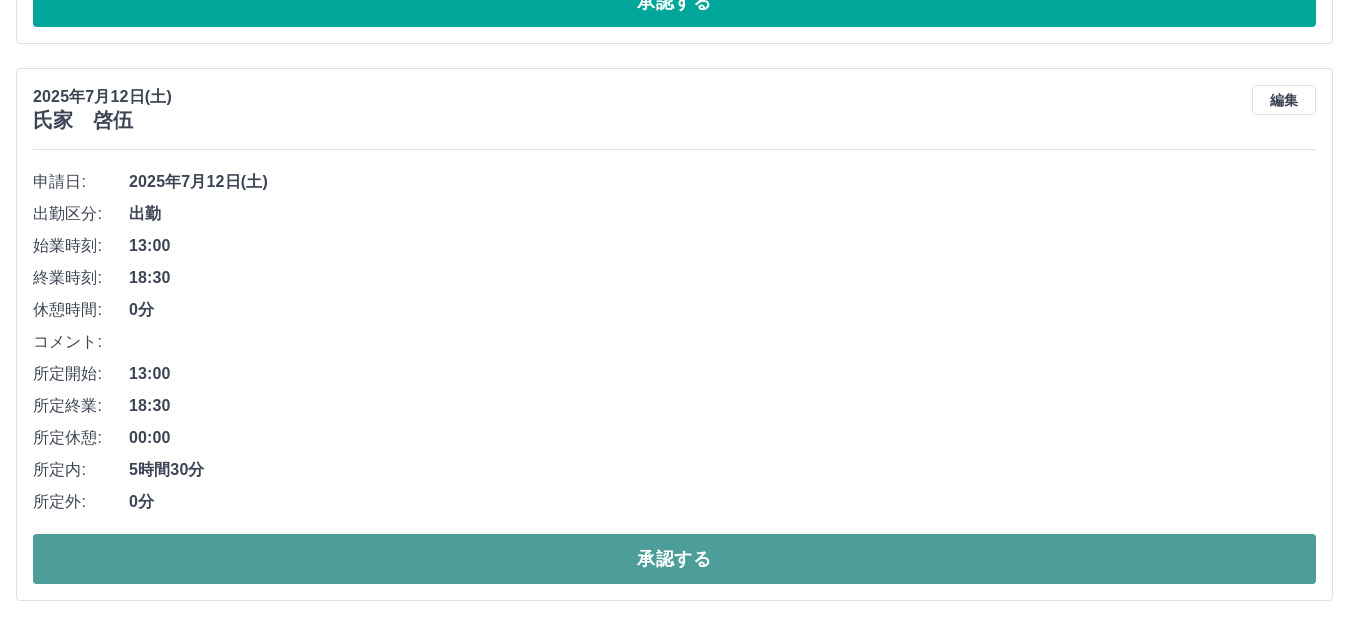 click on "承認する" at bounding box center (674, 559) 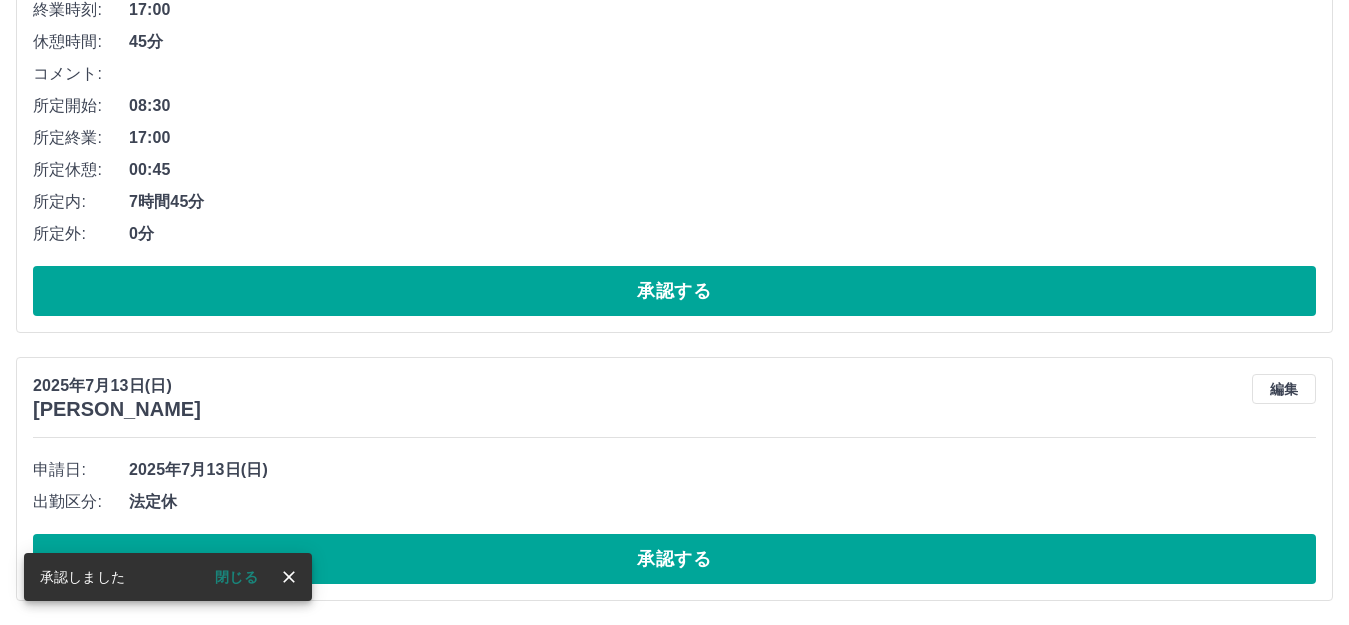 scroll, scrollTop: 437, scrollLeft: 0, axis: vertical 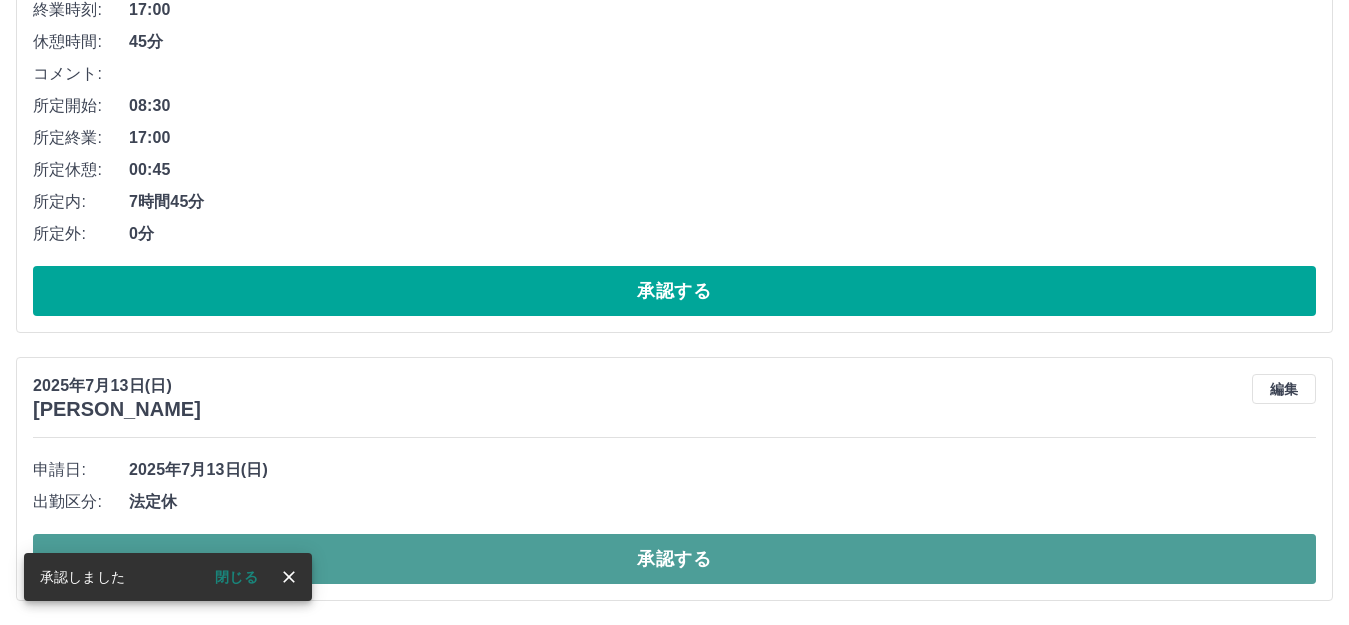 click on "承認する" at bounding box center (674, 559) 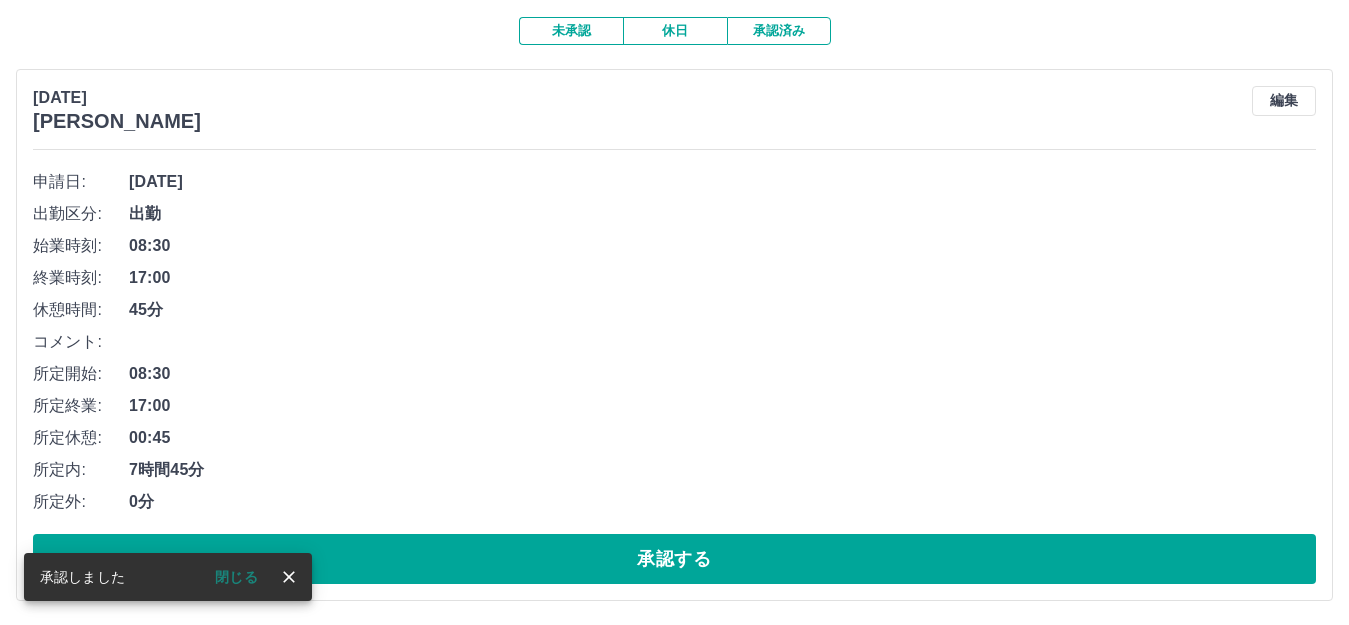 scroll, scrollTop: 169, scrollLeft: 0, axis: vertical 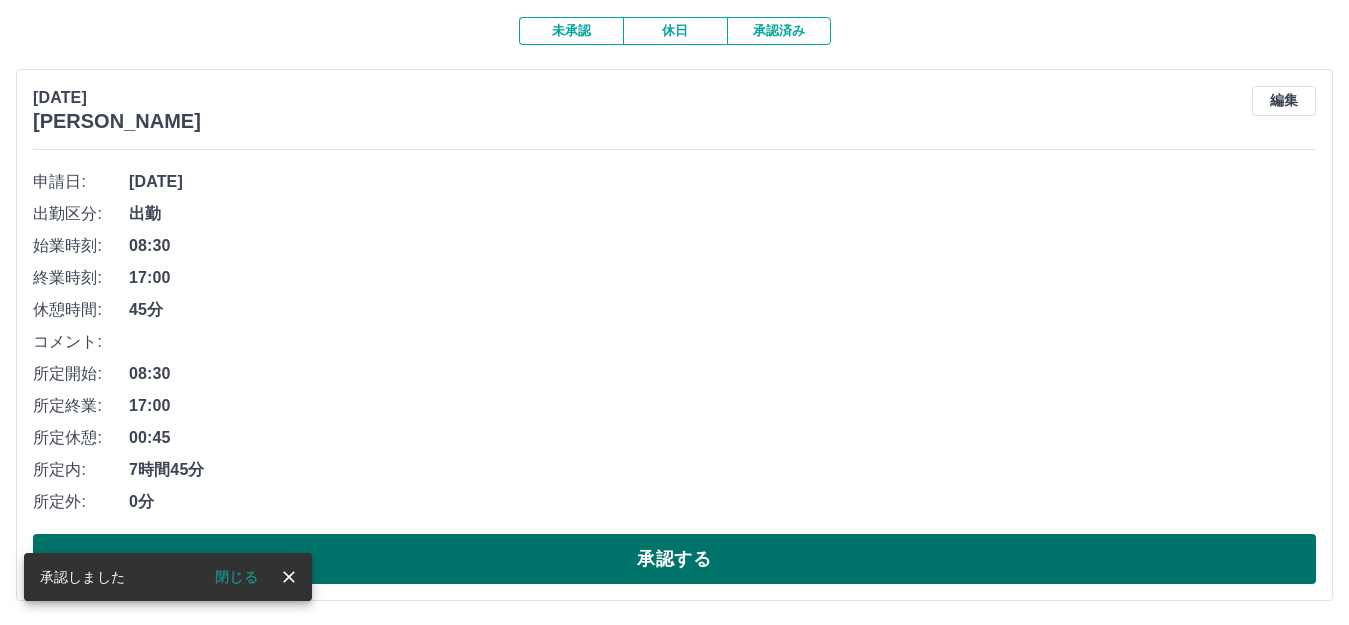 click on "承認する" at bounding box center [674, 559] 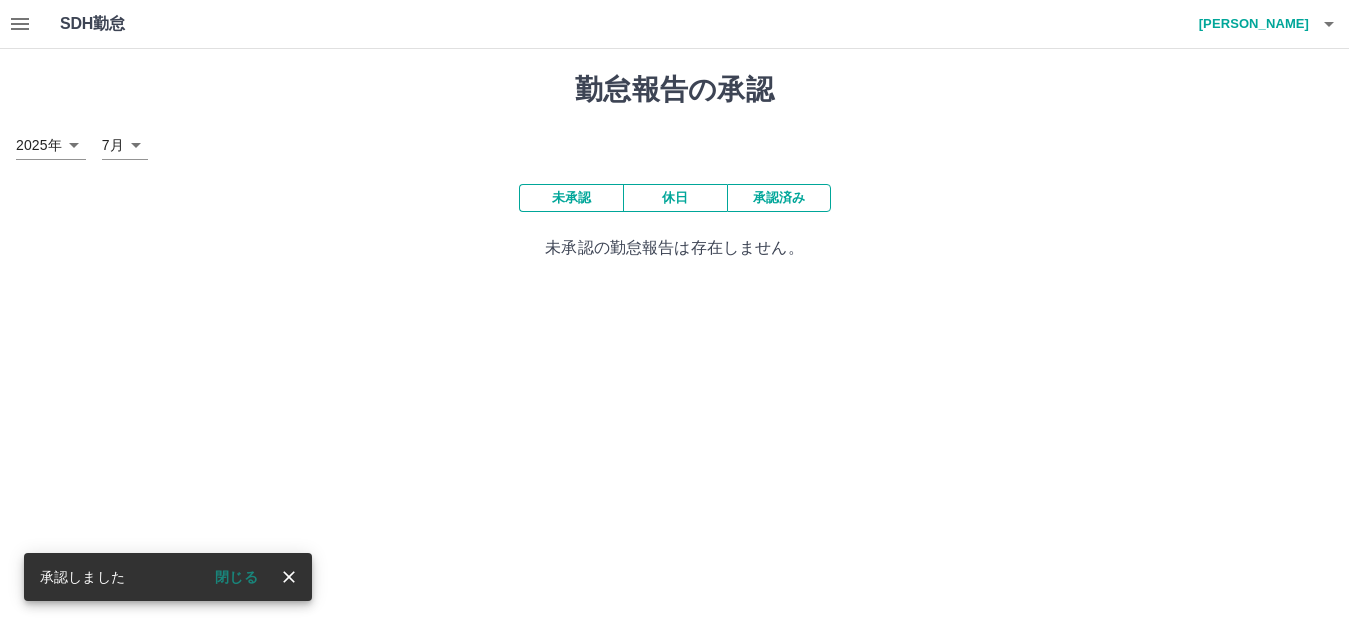 scroll, scrollTop: 0, scrollLeft: 0, axis: both 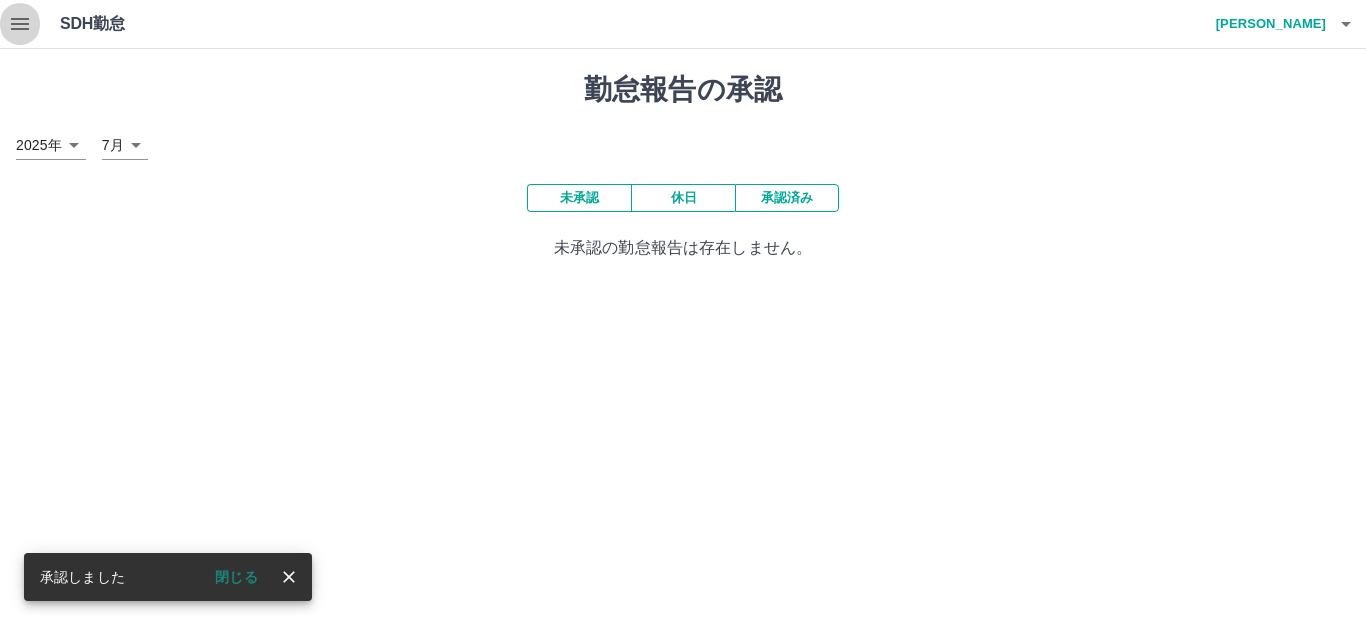 click 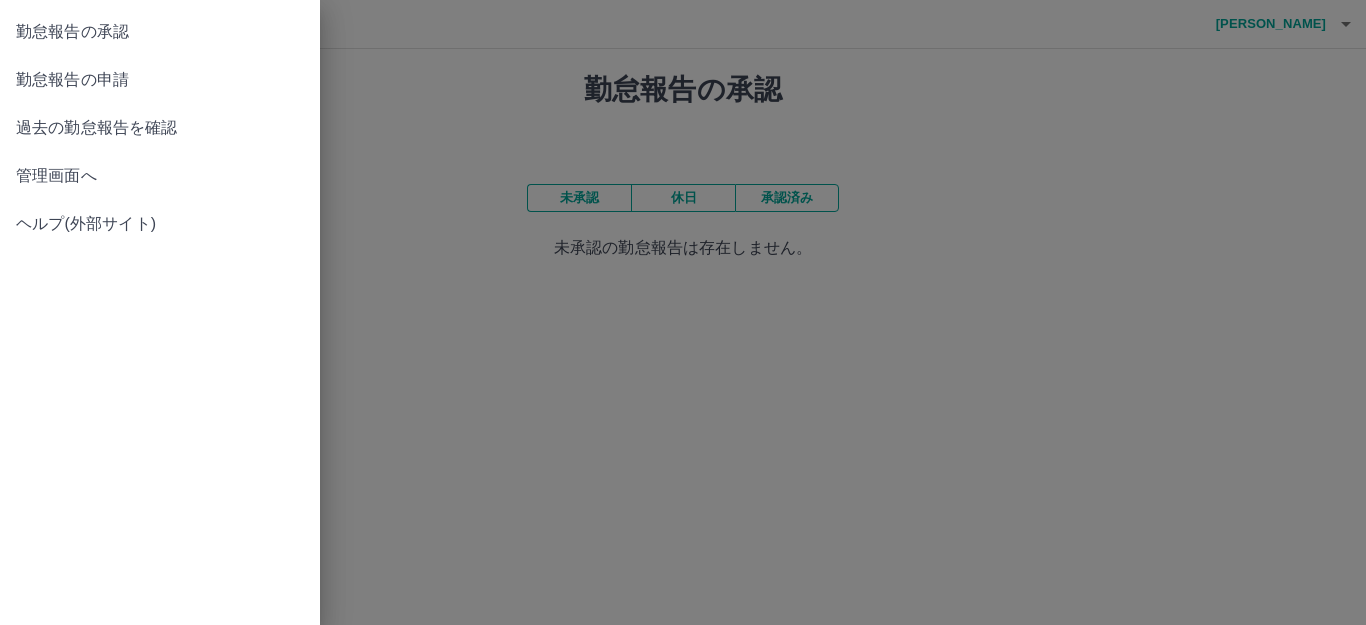 click on "管理画面へ" at bounding box center (160, 176) 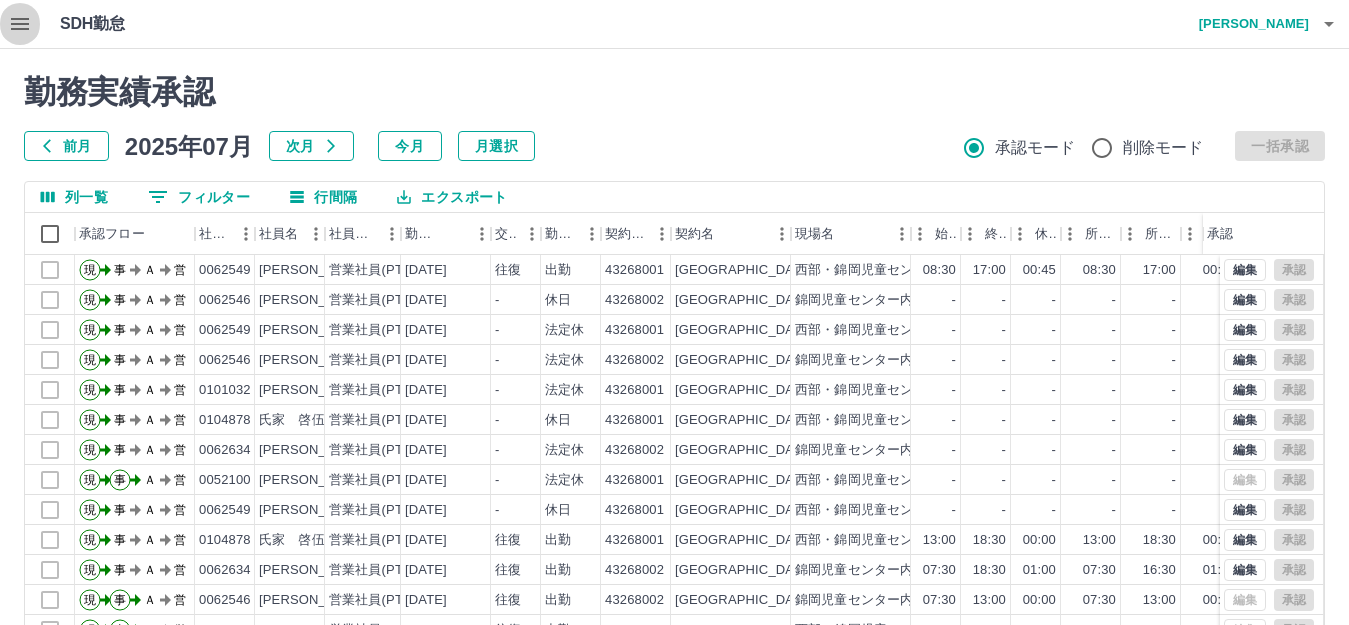click 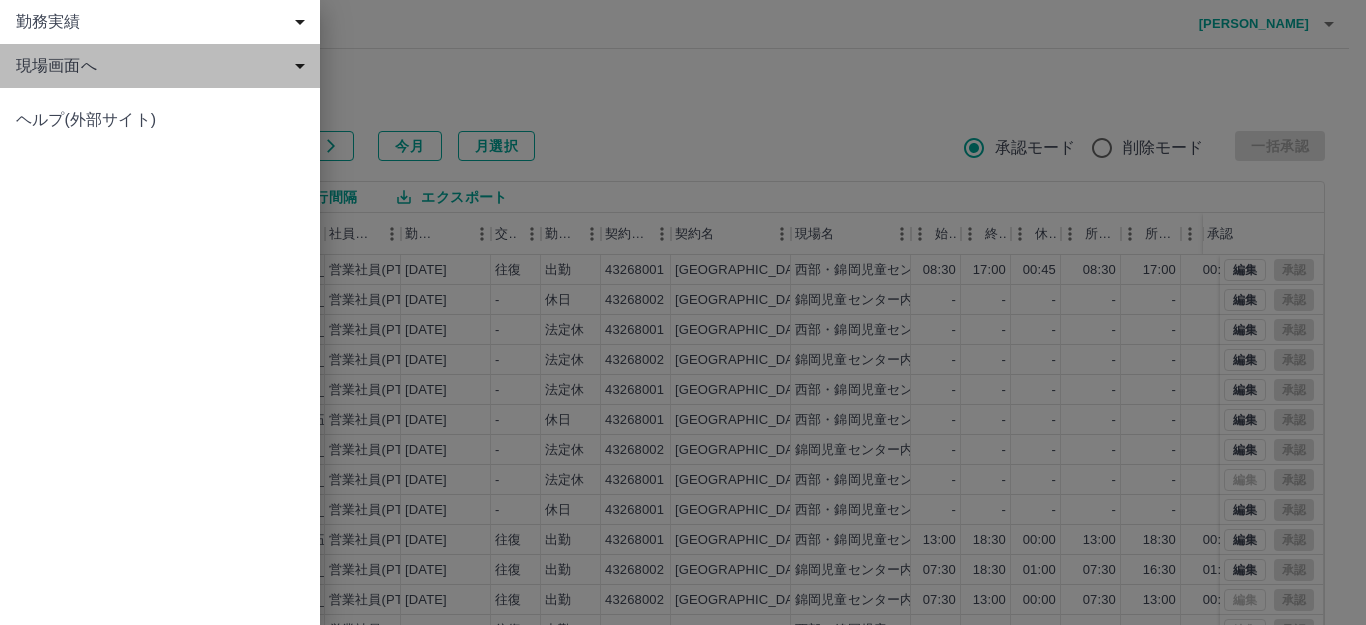 drag, startPoint x: 57, startPoint y: 70, endPoint x: 140, endPoint y: 68, distance: 83.02409 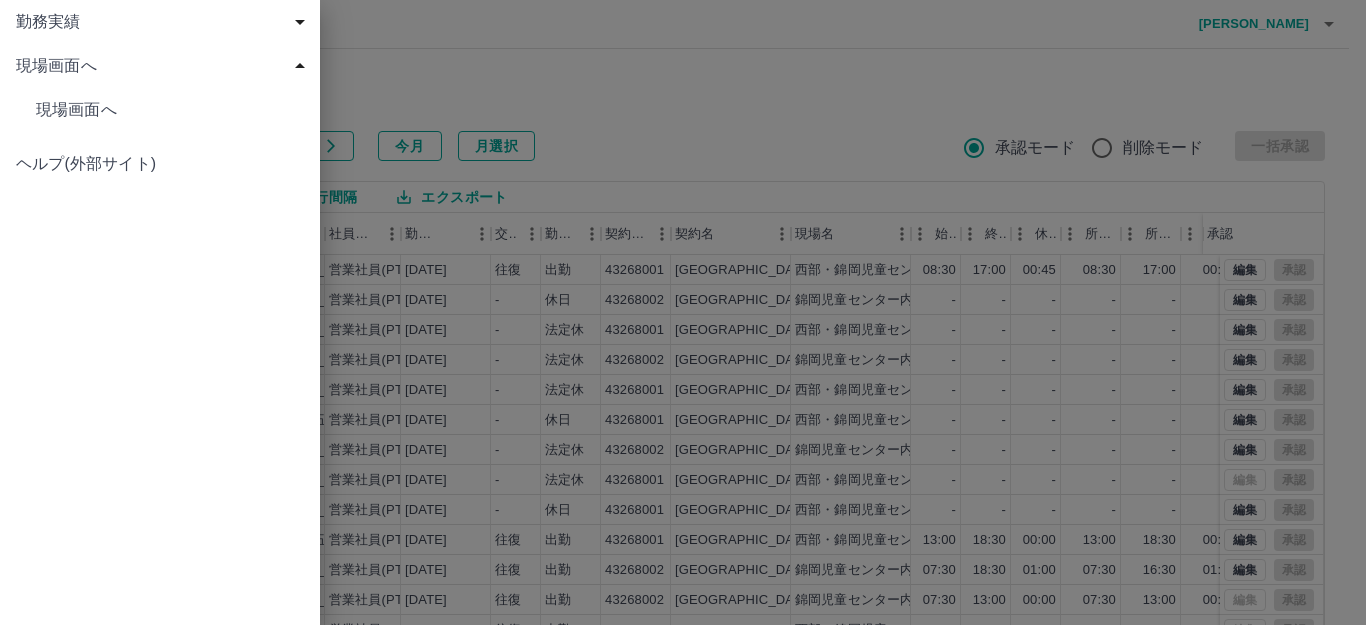 click on "現場画面へ" at bounding box center [170, 110] 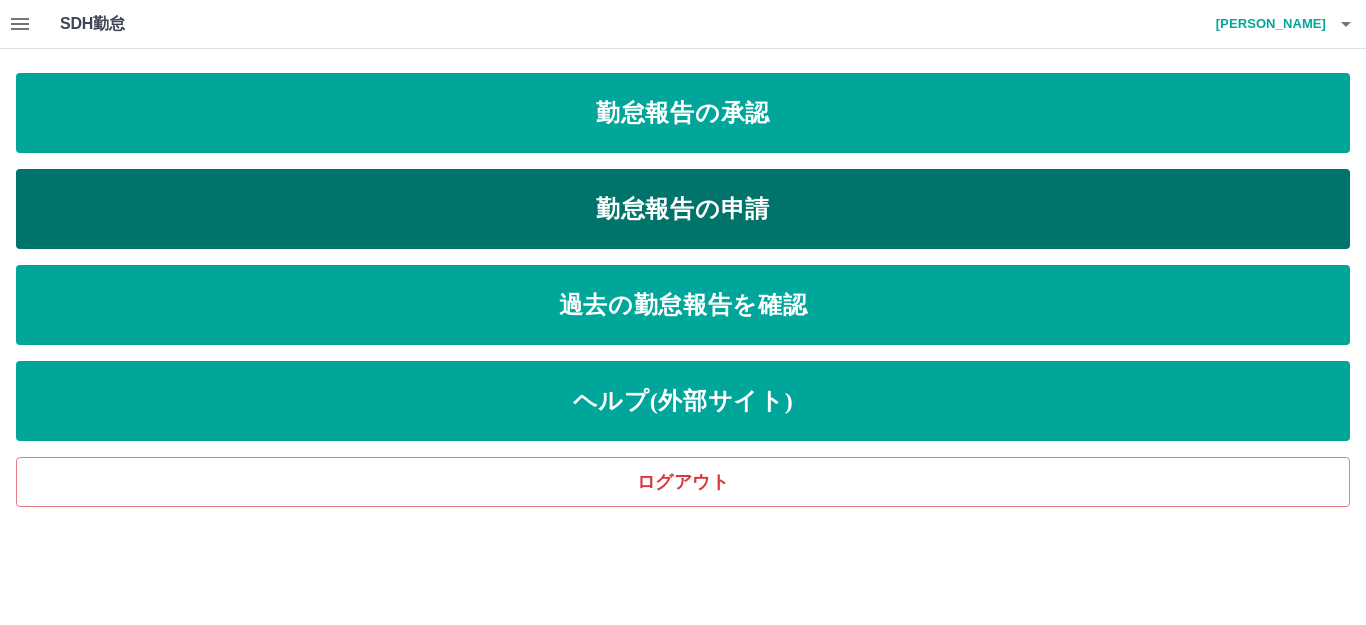 click on "勤怠報告の申請" at bounding box center (683, 209) 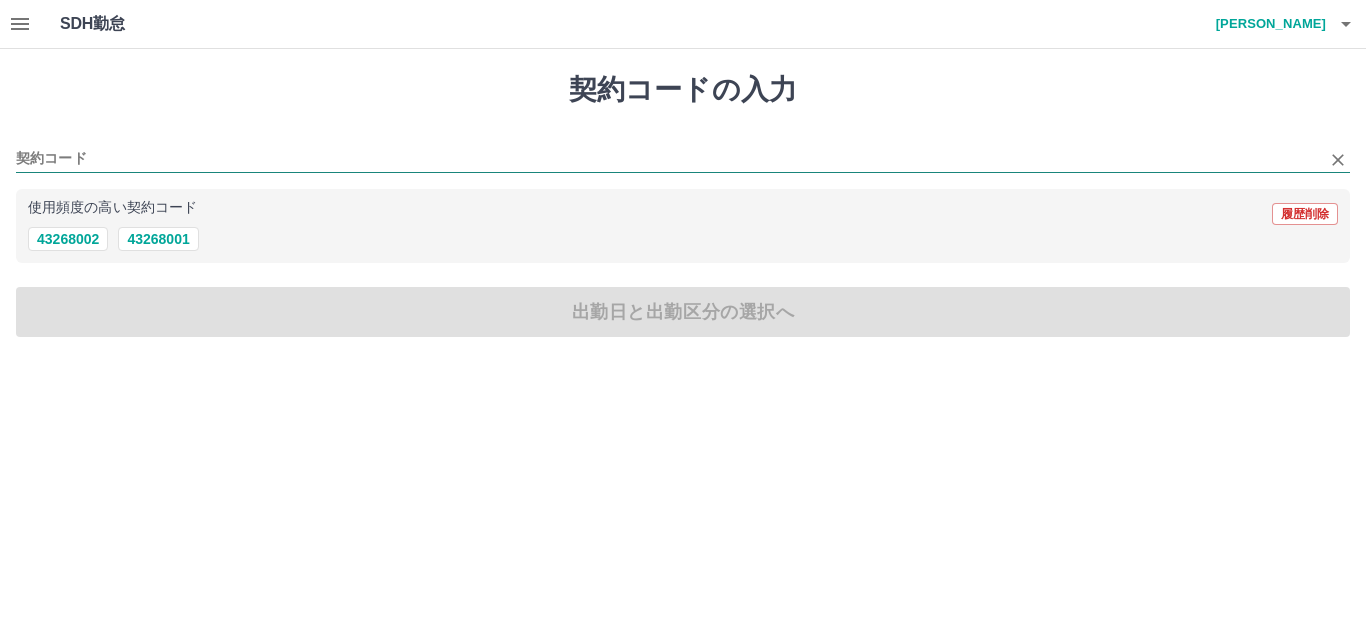 drag, startPoint x: 85, startPoint y: 161, endPoint x: 118, endPoint y: 169, distance: 33.955853 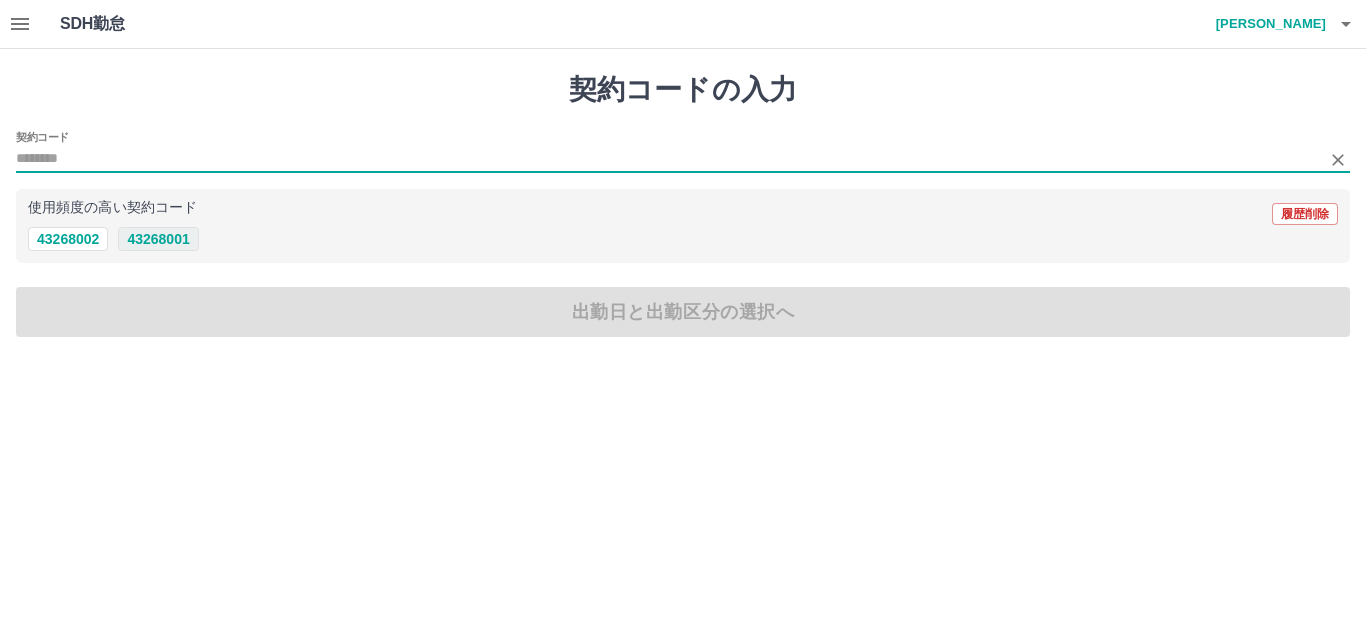 click on "43268001" at bounding box center [158, 239] 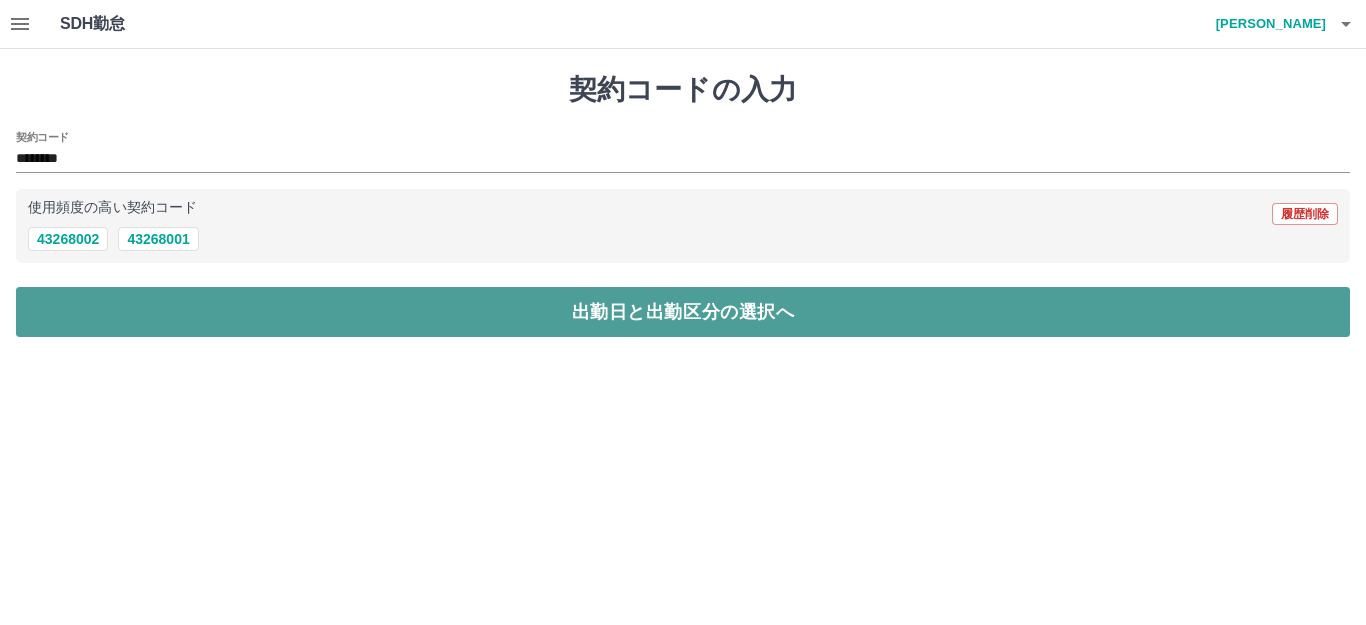 click on "出勤日と出勤区分の選択へ" at bounding box center [683, 312] 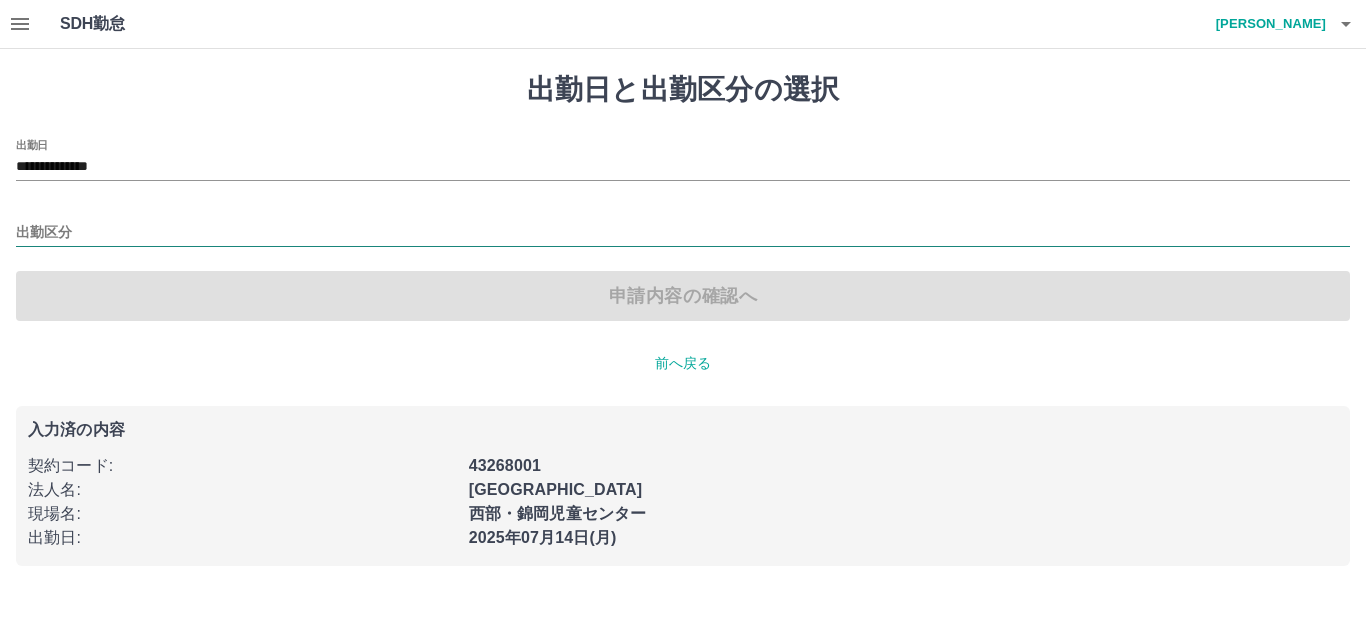 click on "出勤区分" at bounding box center [683, 233] 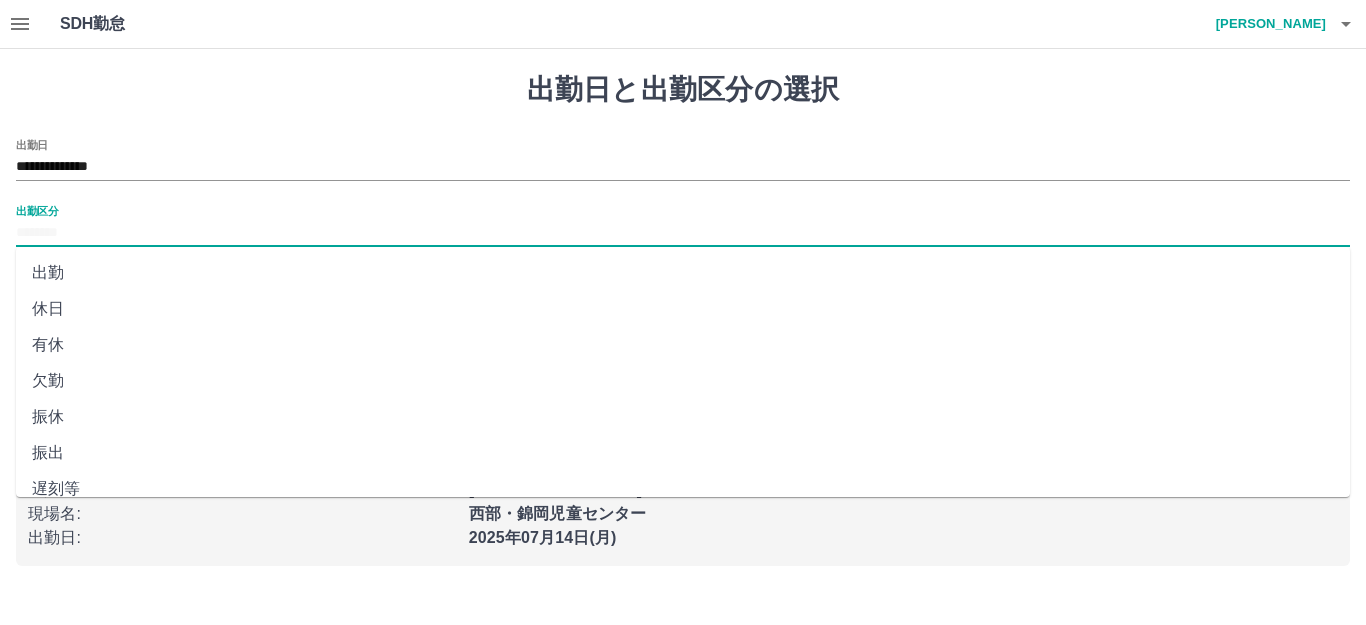 click on "出勤" at bounding box center [683, 273] 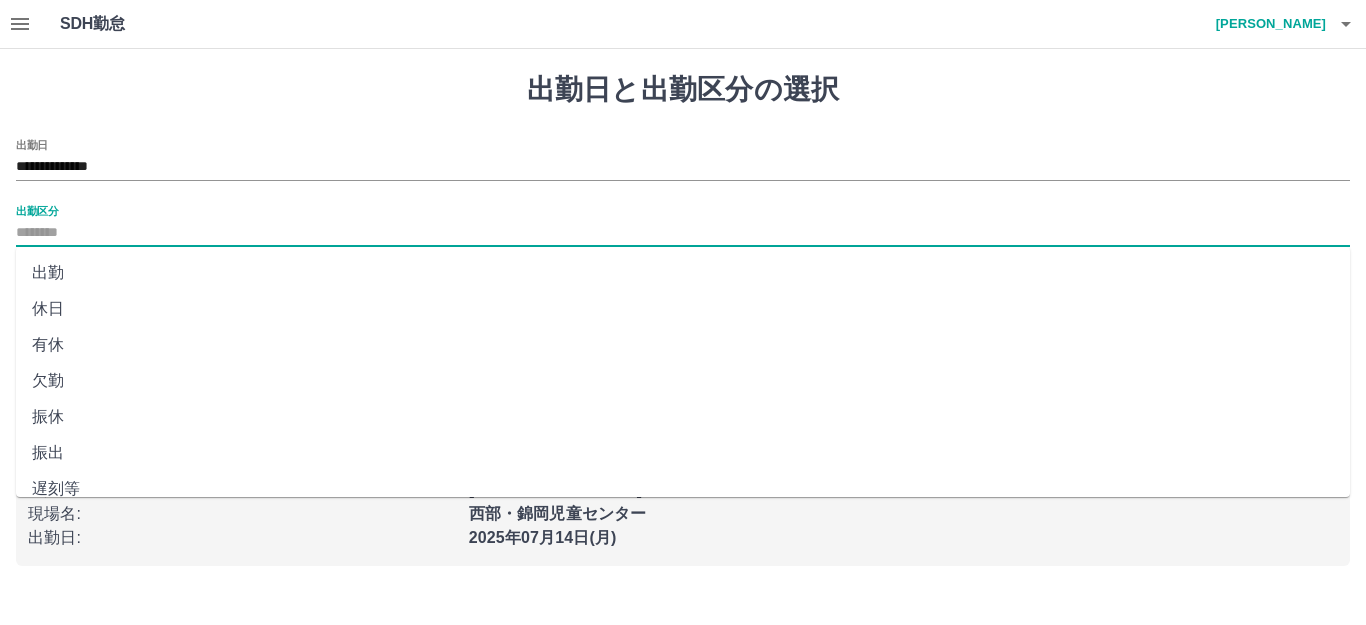type on "**" 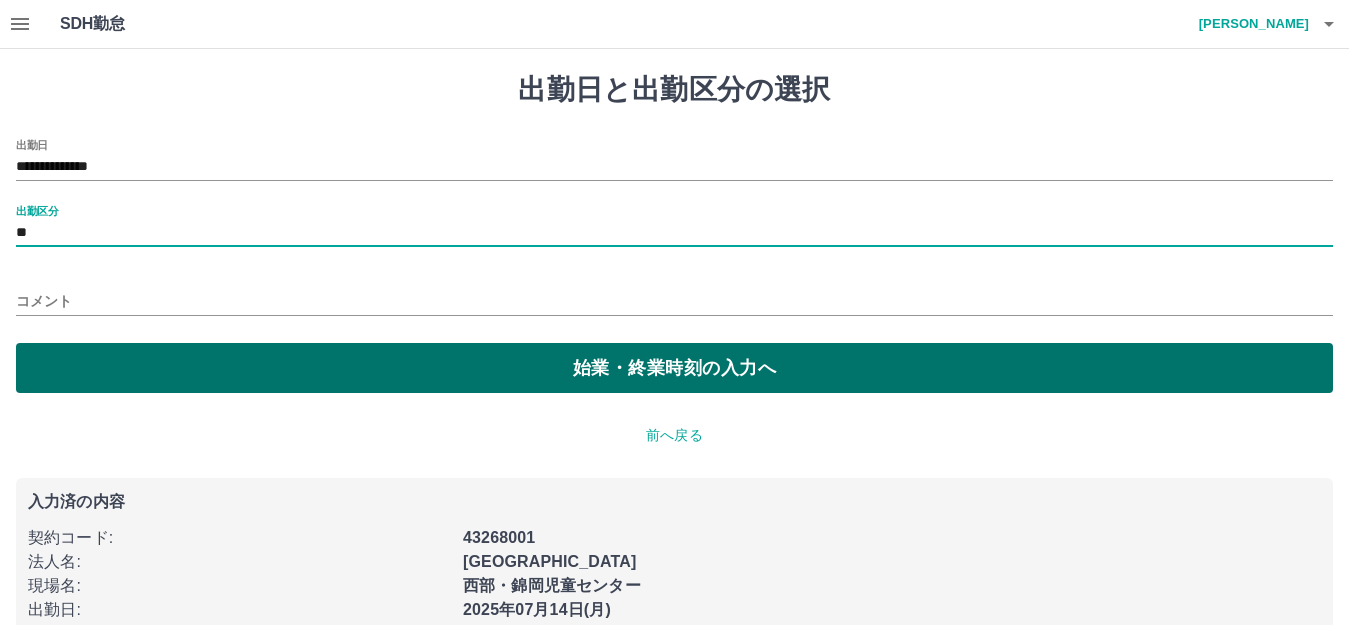 click on "始業・終業時刻の入力へ" at bounding box center (674, 368) 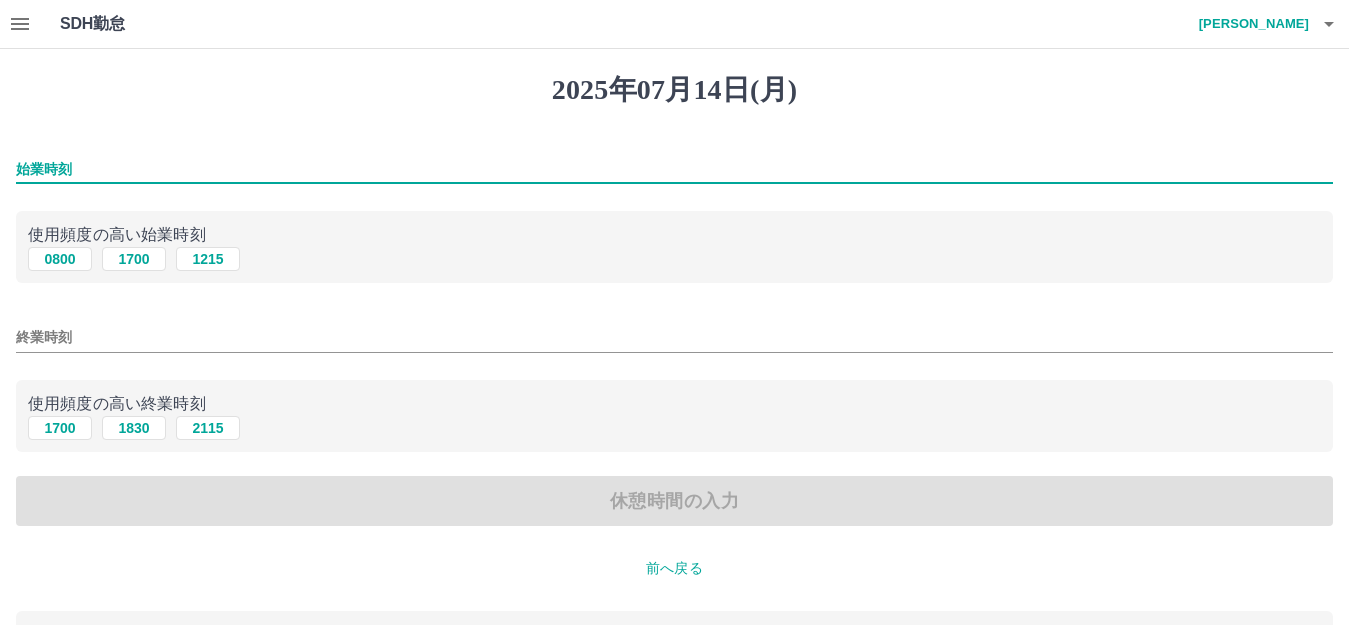 click on "始業時刻" at bounding box center (674, 169) 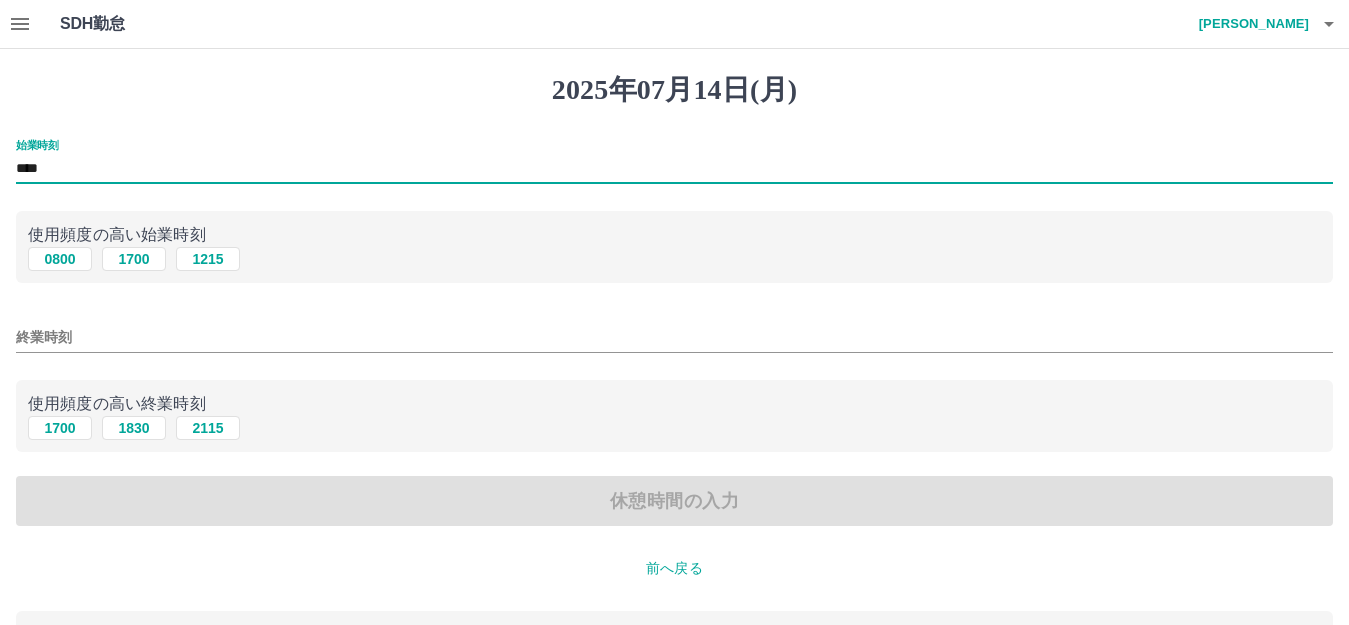 click on "****" at bounding box center (674, 169) 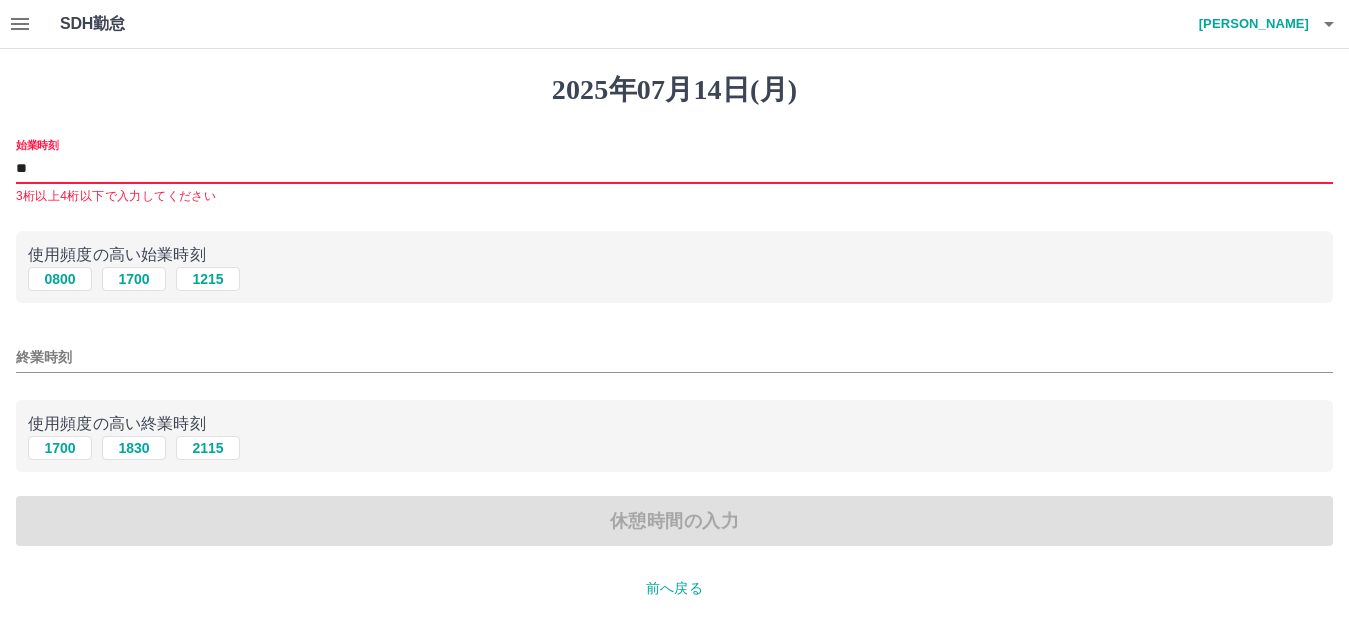 type on "**" 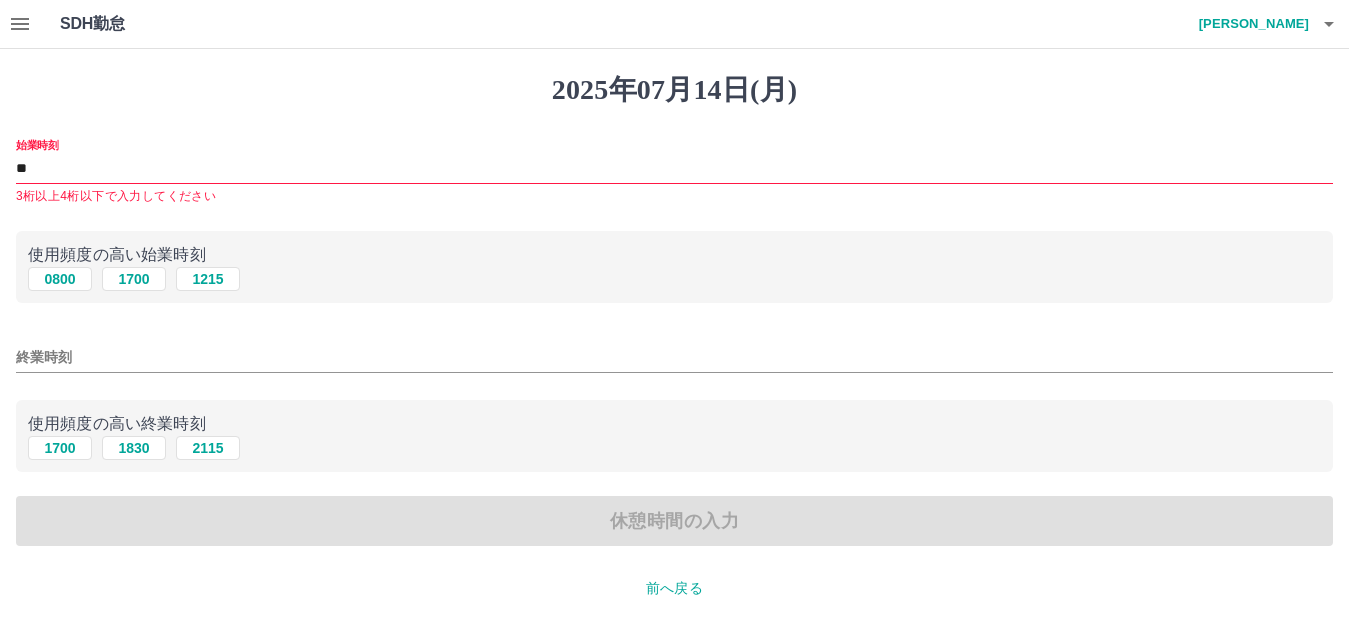 click on "始業時刻 ** 3桁以上4桁以下で入力してください 使用頻度の高い始業時刻 0800 1700 1215 終業時刻 使用頻度の高い終業時刻 1700 1830 2115 休憩時間の入力" at bounding box center (674, 343) 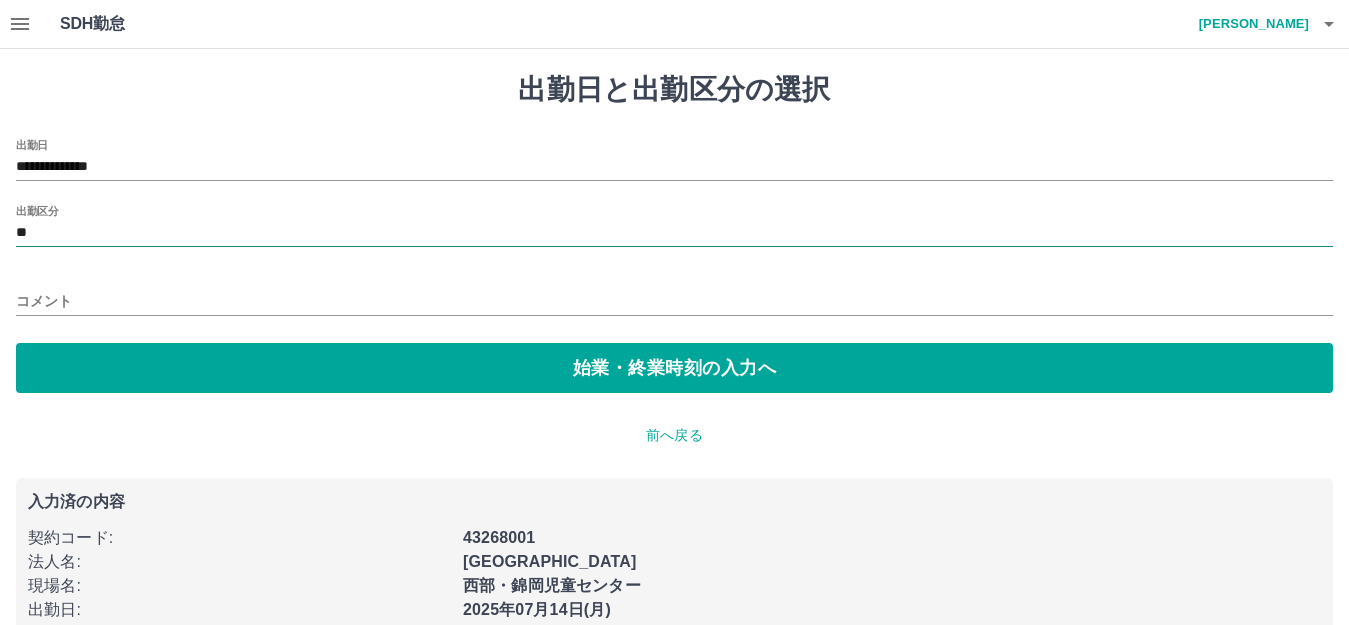 click on "**" at bounding box center (674, 233) 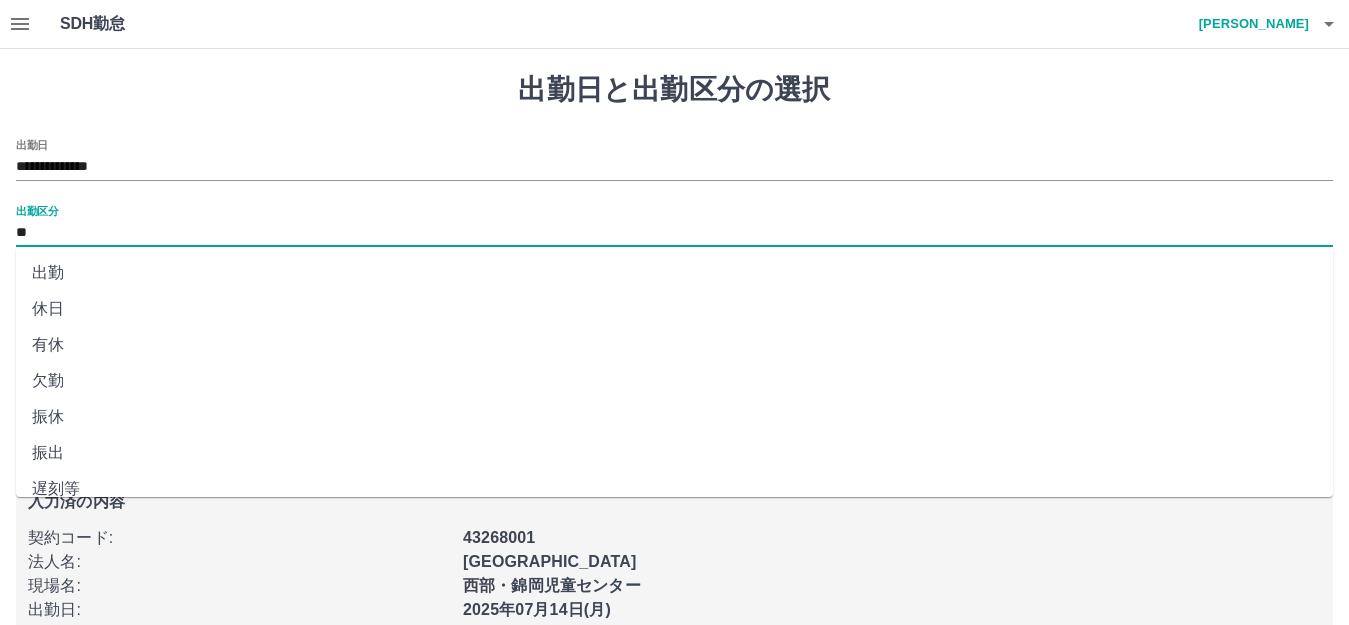 click on "出勤" at bounding box center [674, 273] 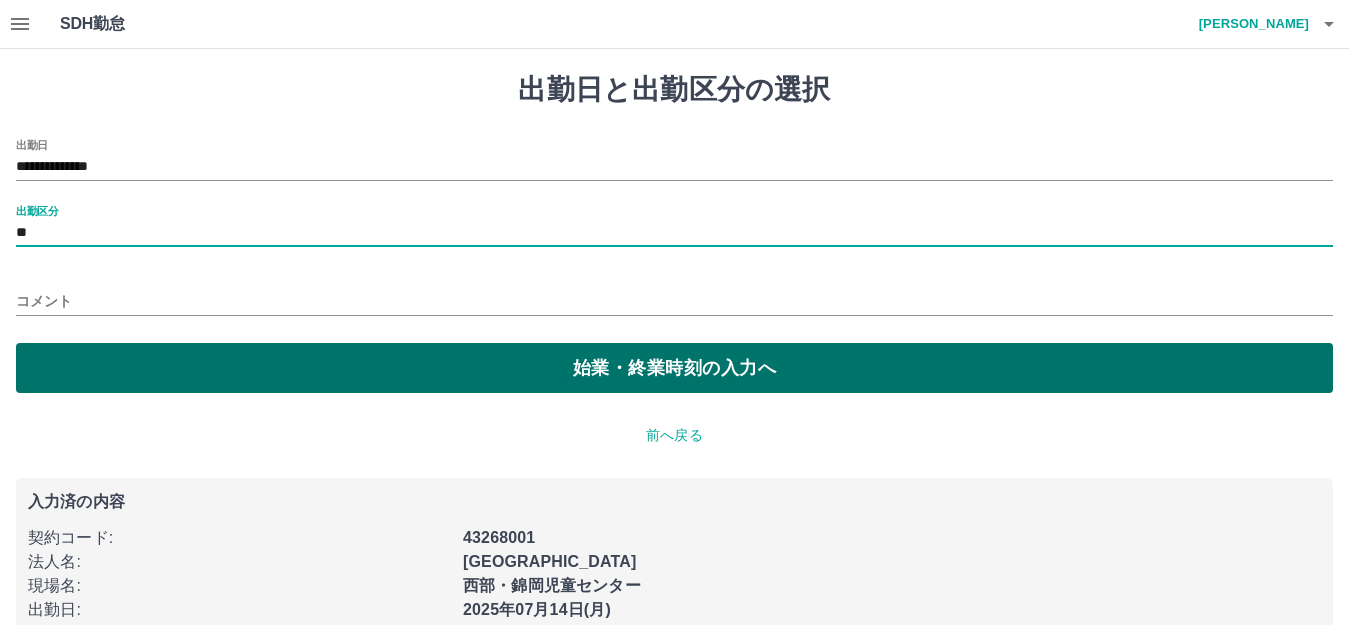 click on "始業・終業時刻の入力へ" at bounding box center [674, 368] 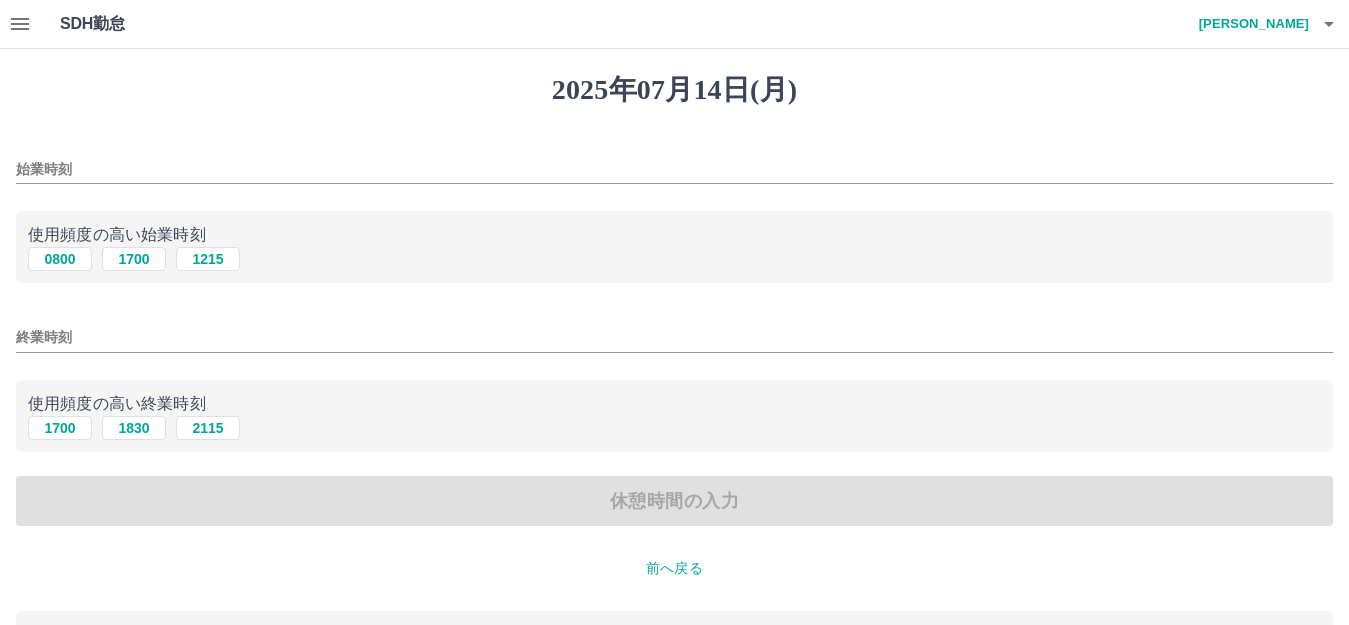 drag, startPoint x: 61, startPoint y: 255, endPoint x: 65, endPoint y: 242, distance: 13.601471 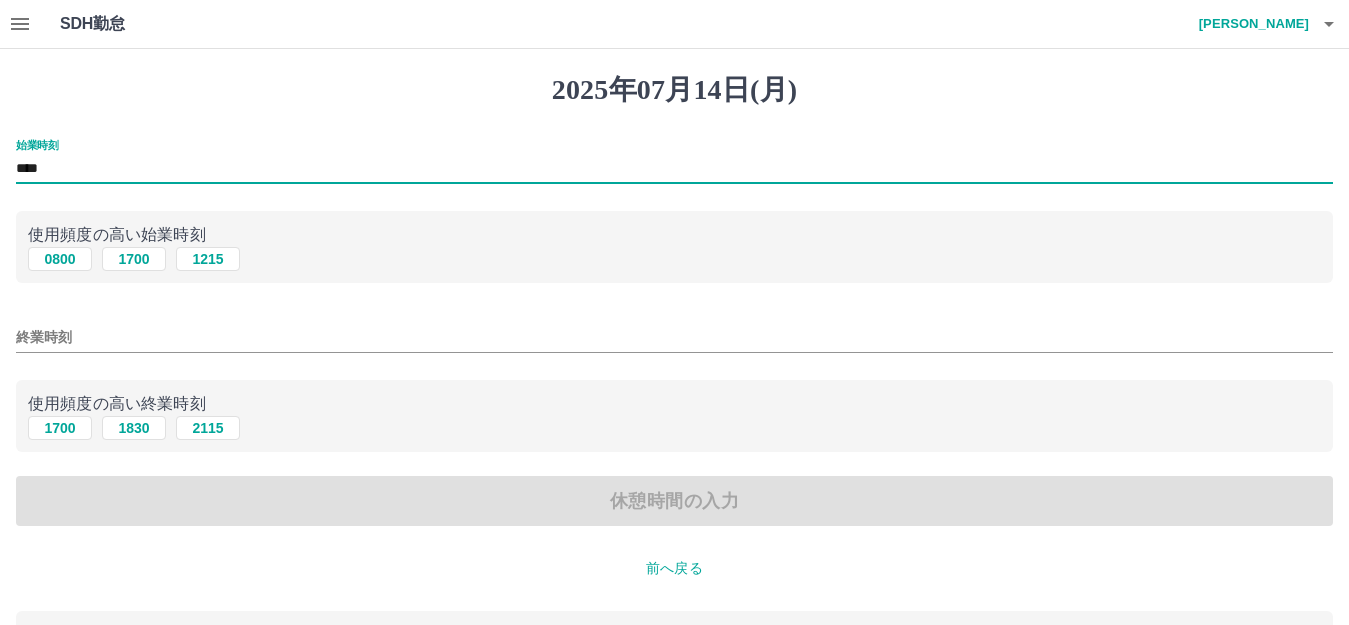 click on "****" at bounding box center (674, 169) 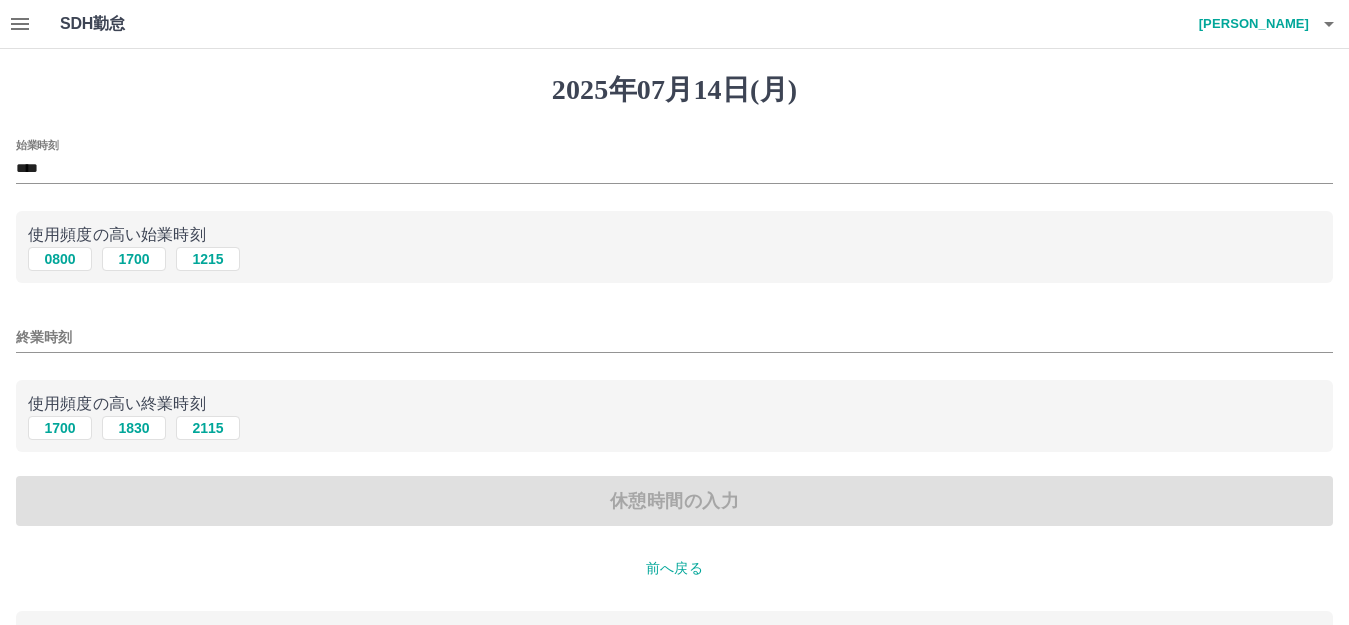 click on "始業時刻 **** 使用頻度の高い始業時刻 0800 1700 1215 終業時刻 使用頻度の高い終業時刻 1700 1830 2115 休憩時間の入力" at bounding box center (674, 333) 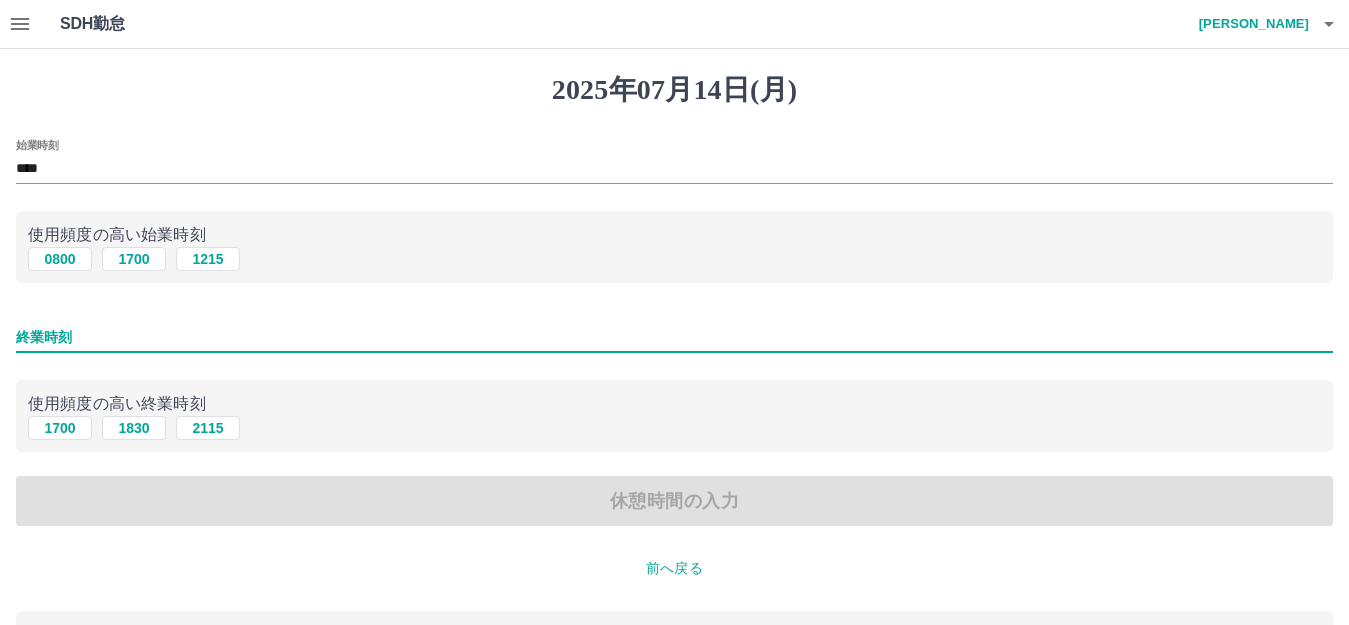 click on "終業時刻" at bounding box center (674, 337) 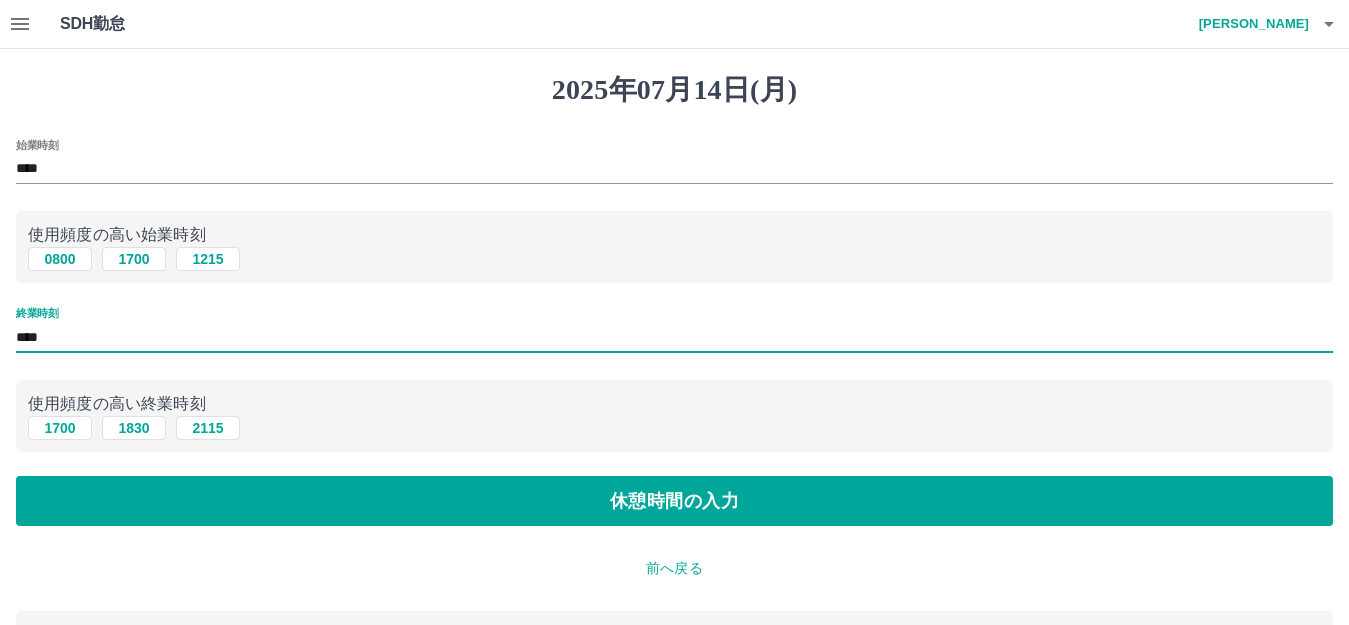 click on "****" at bounding box center (674, 337) 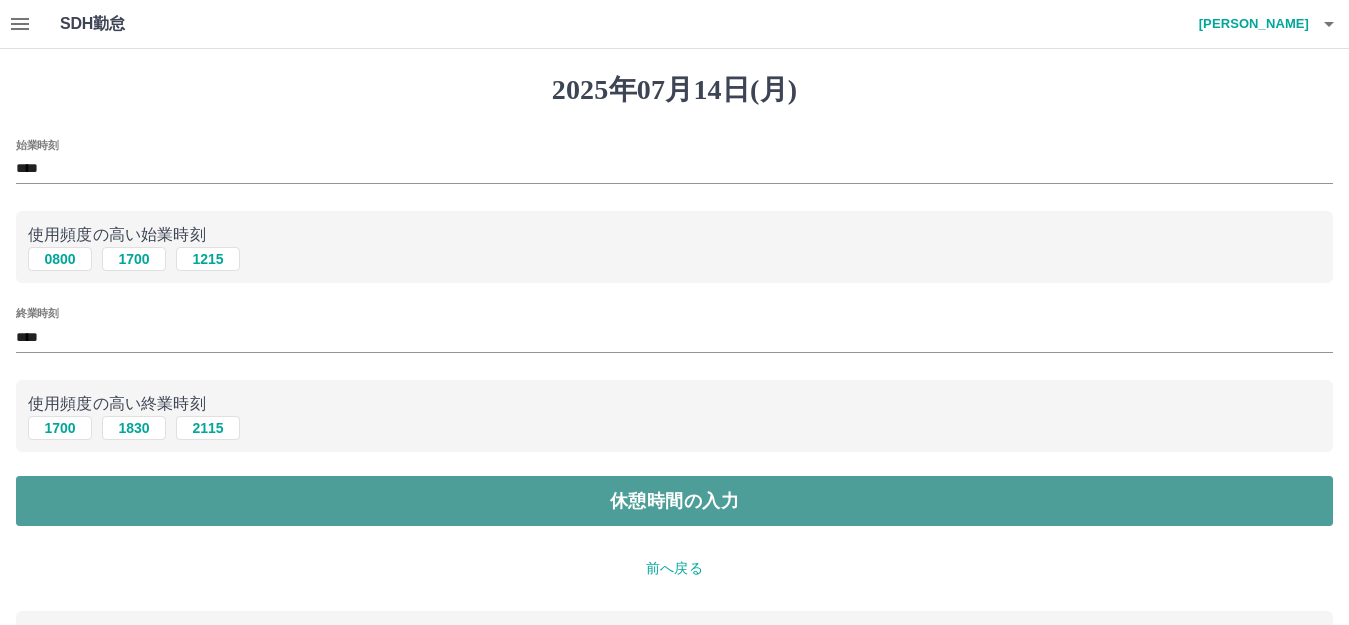 click on "休憩時間の入力" at bounding box center (674, 501) 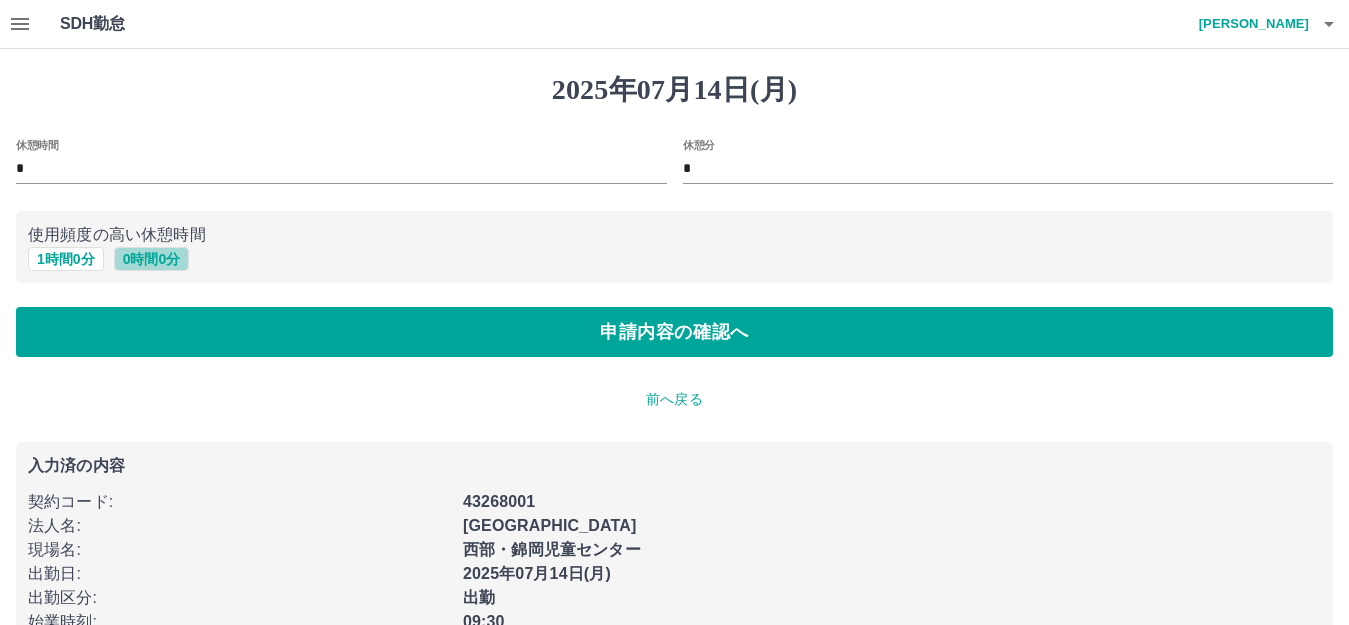 click on "0 時間 0 分" at bounding box center [152, 259] 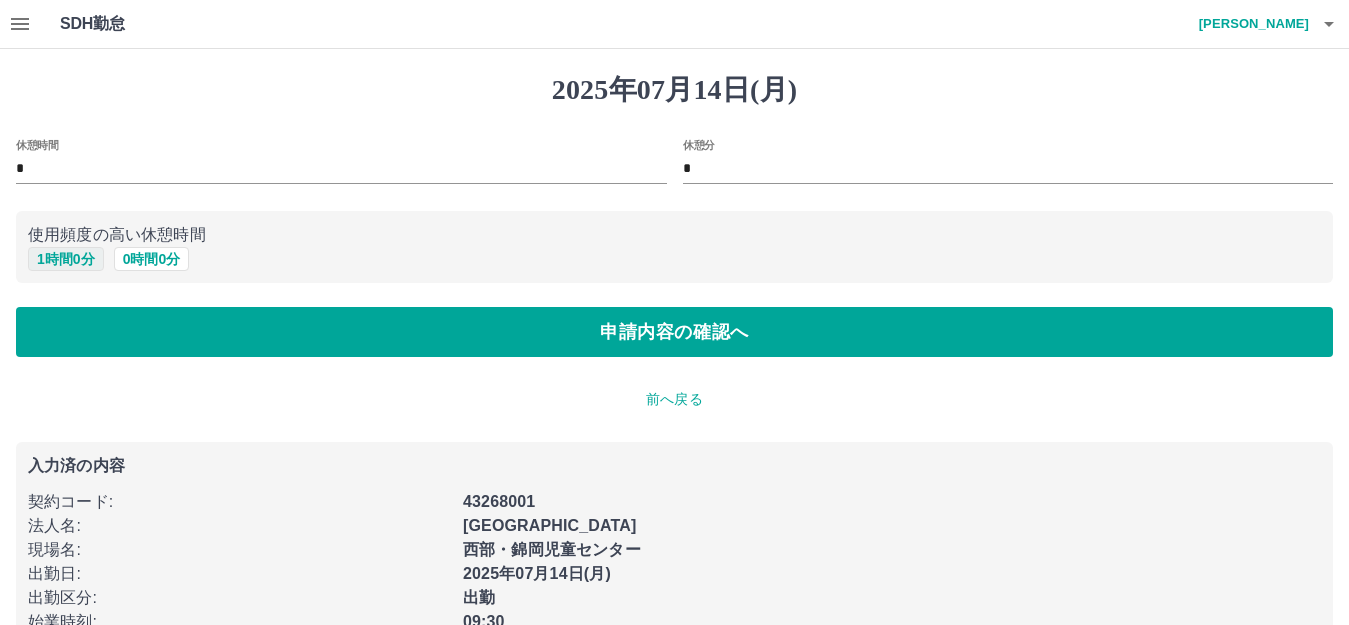 click on "1 時間 0 分" at bounding box center (66, 259) 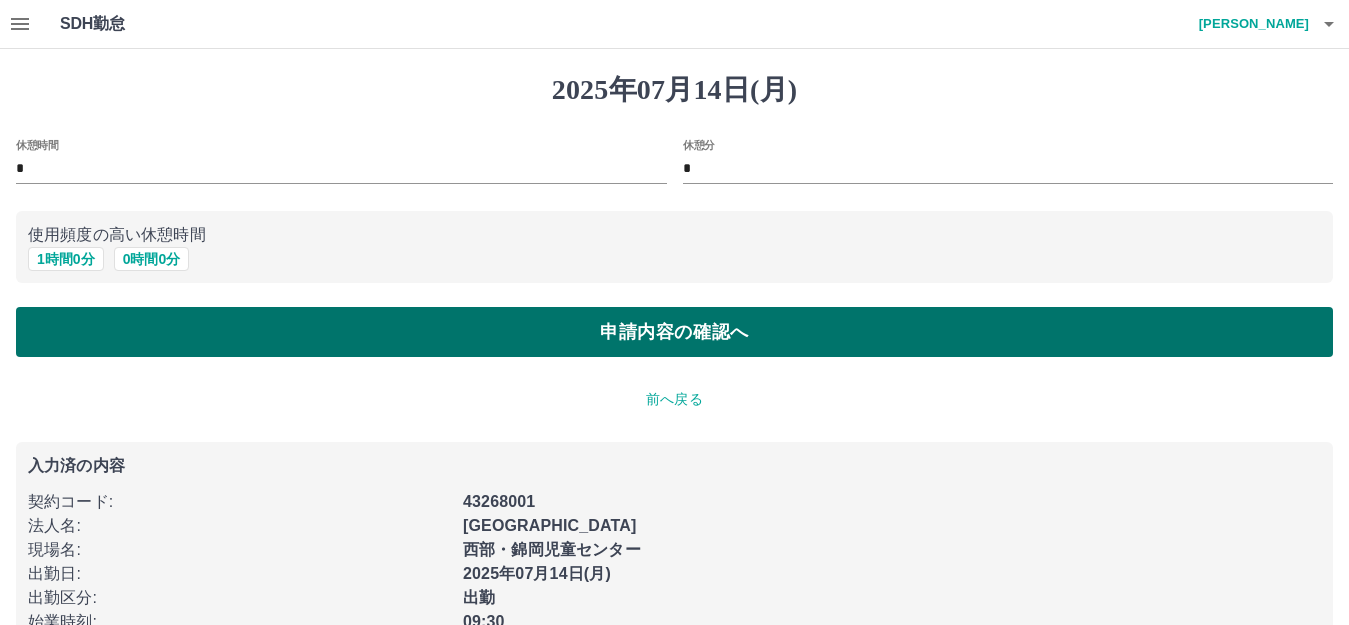 scroll, scrollTop: 74, scrollLeft: 0, axis: vertical 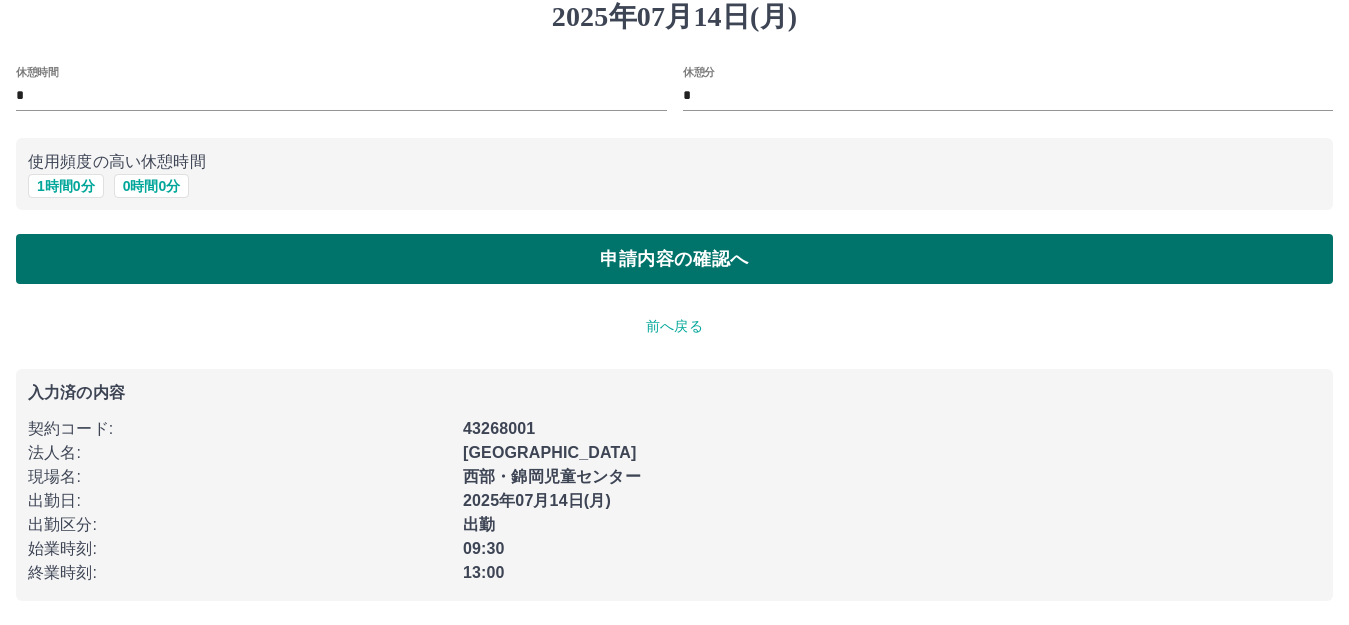 click on "申請内容の確認へ" at bounding box center [674, 259] 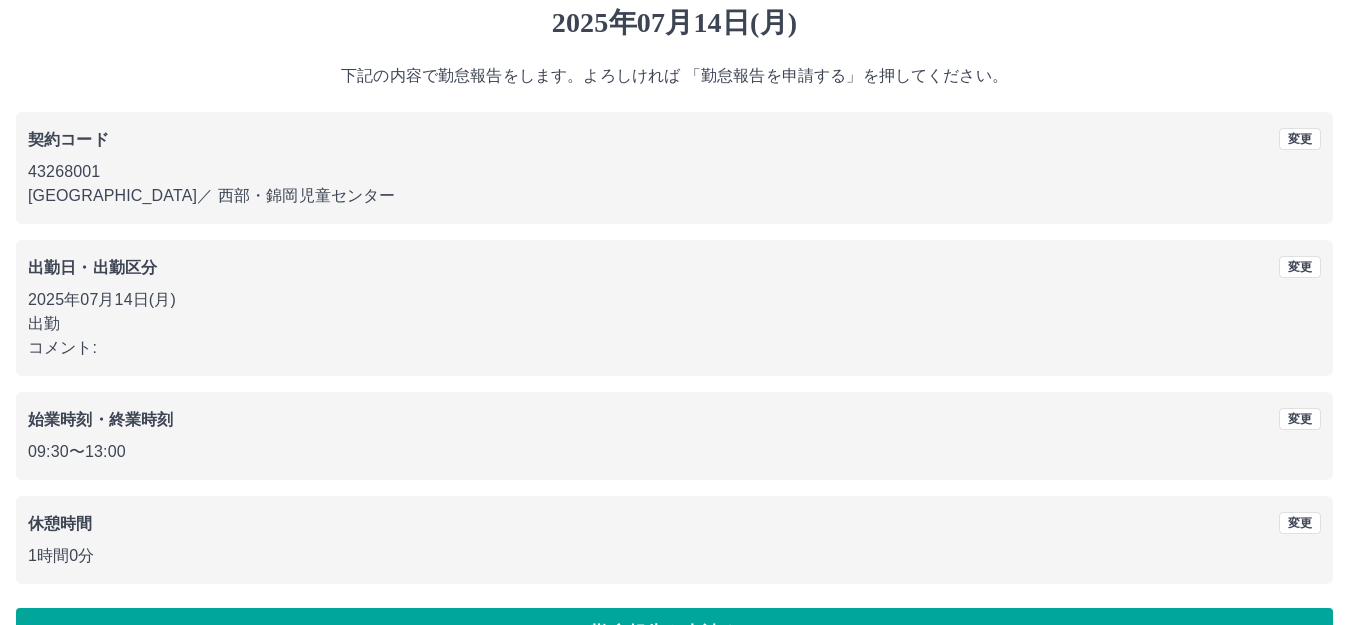 scroll, scrollTop: 124, scrollLeft: 0, axis: vertical 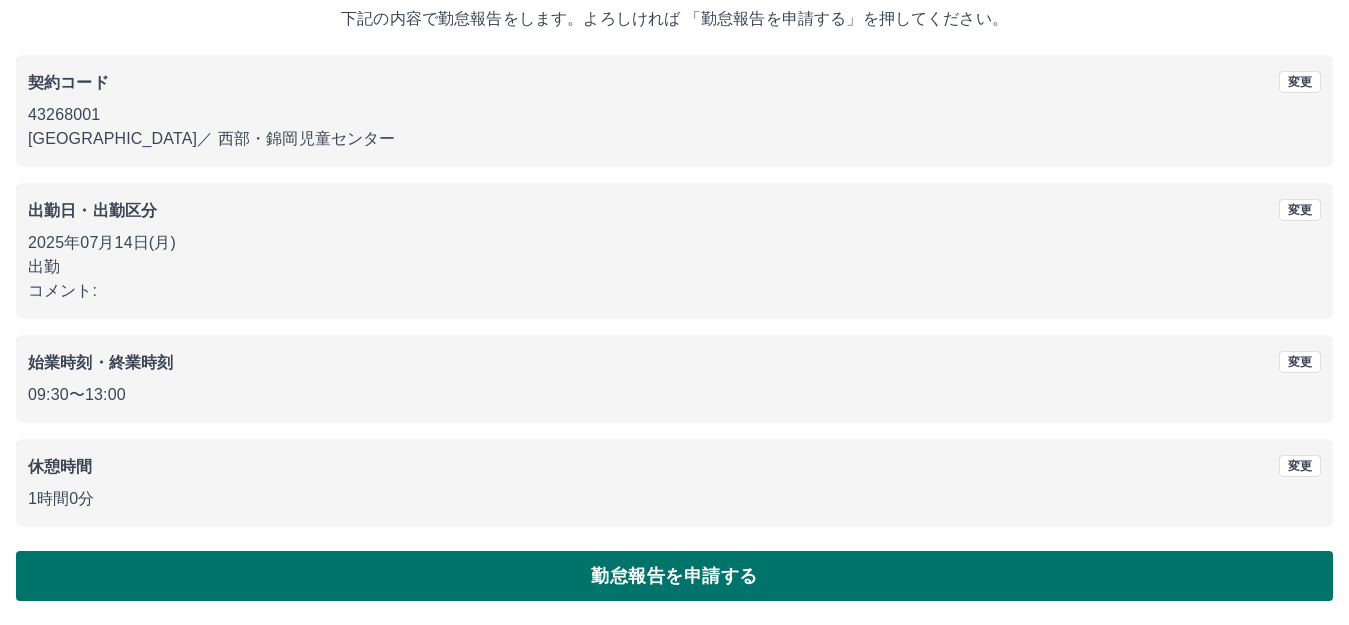 click on "勤怠報告を申請する" at bounding box center (674, 576) 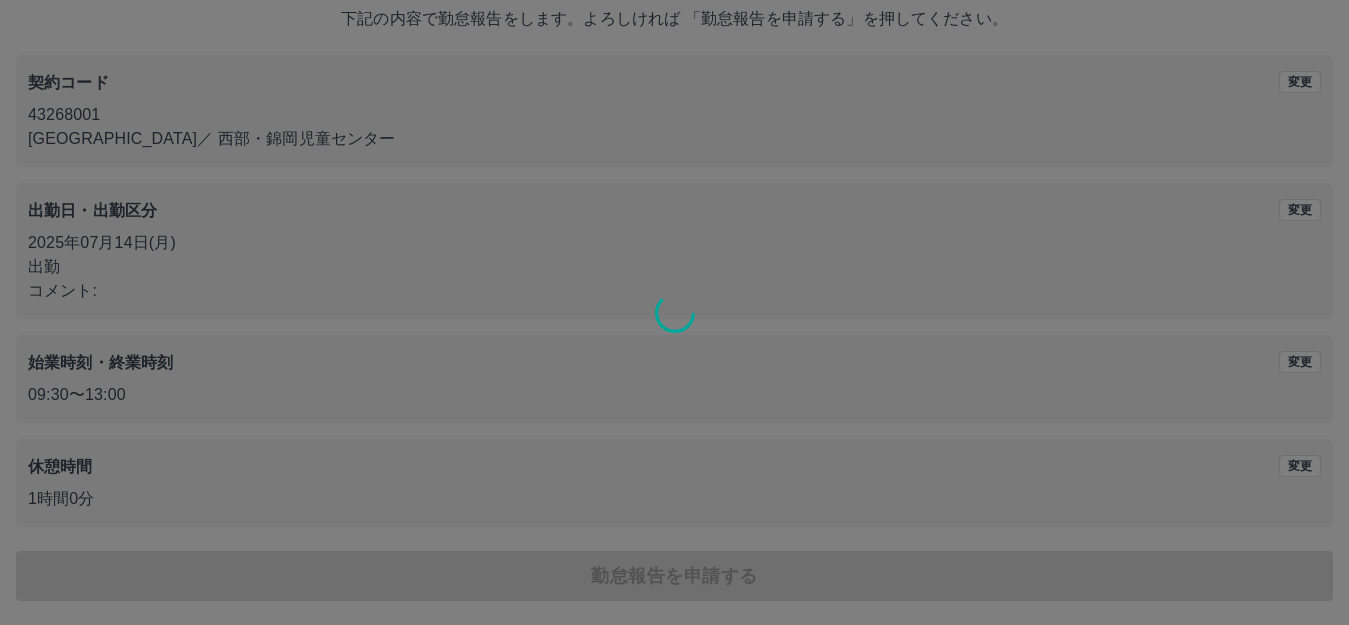 scroll, scrollTop: 0, scrollLeft: 0, axis: both 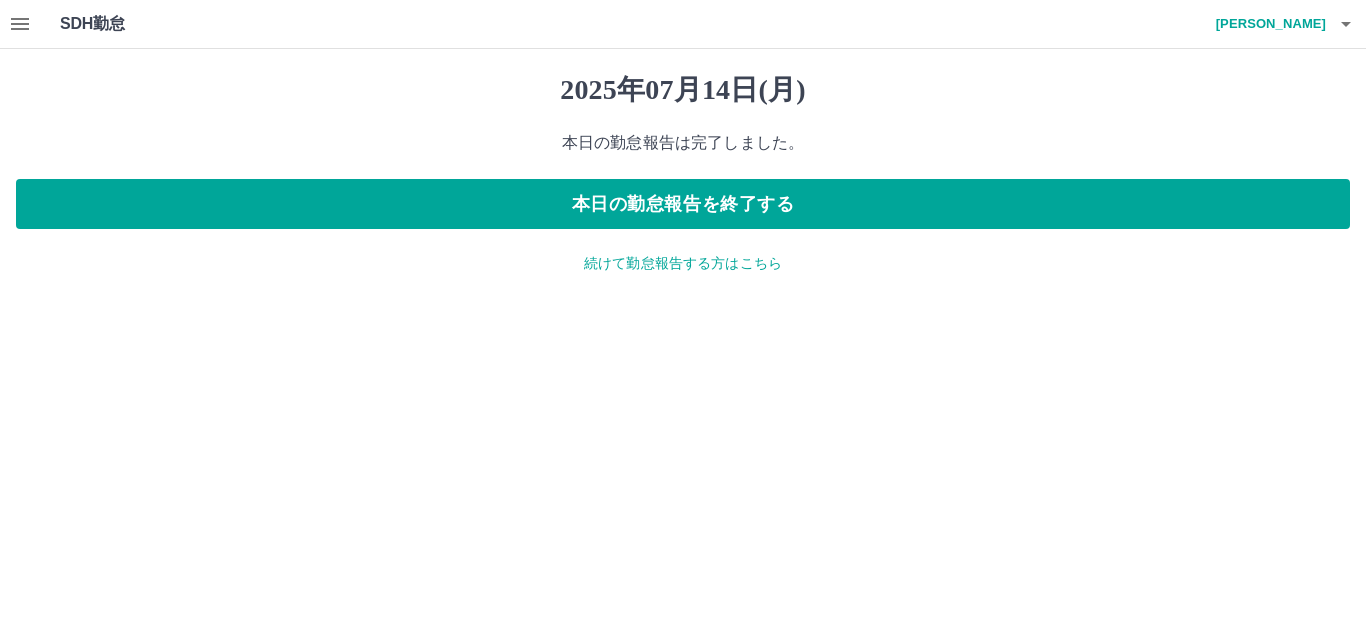 click 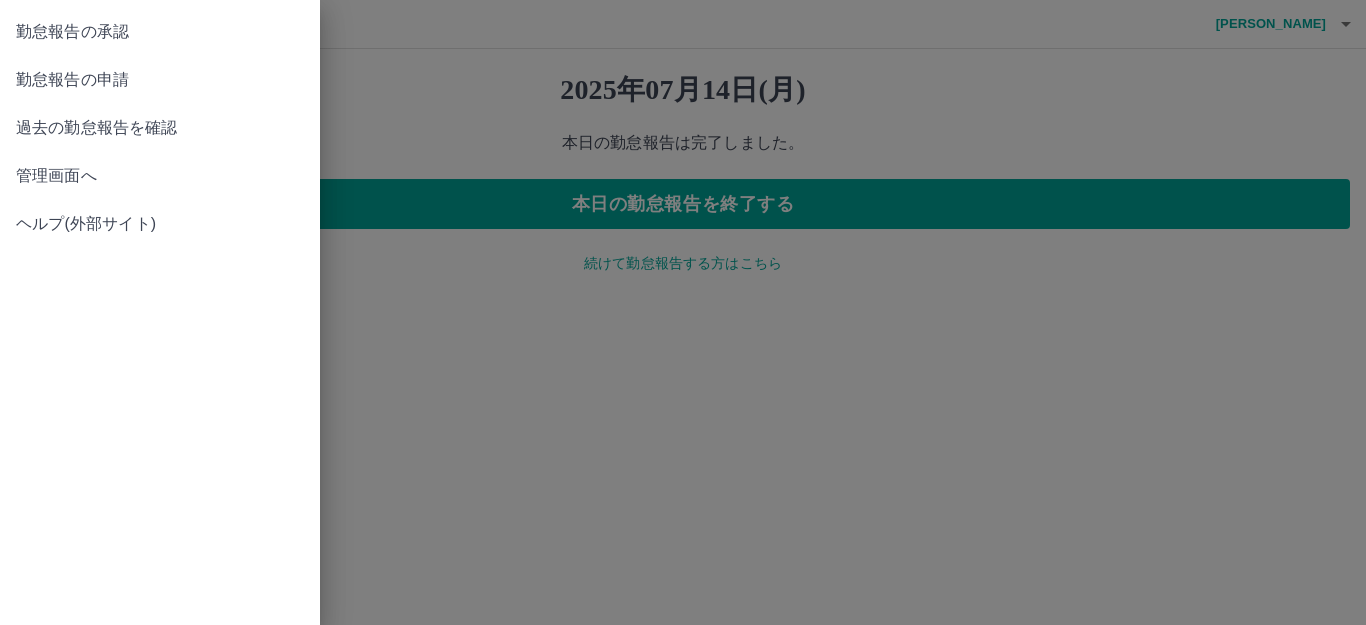 click on "勤怠報告の申請" at bounding box center (160, 80) 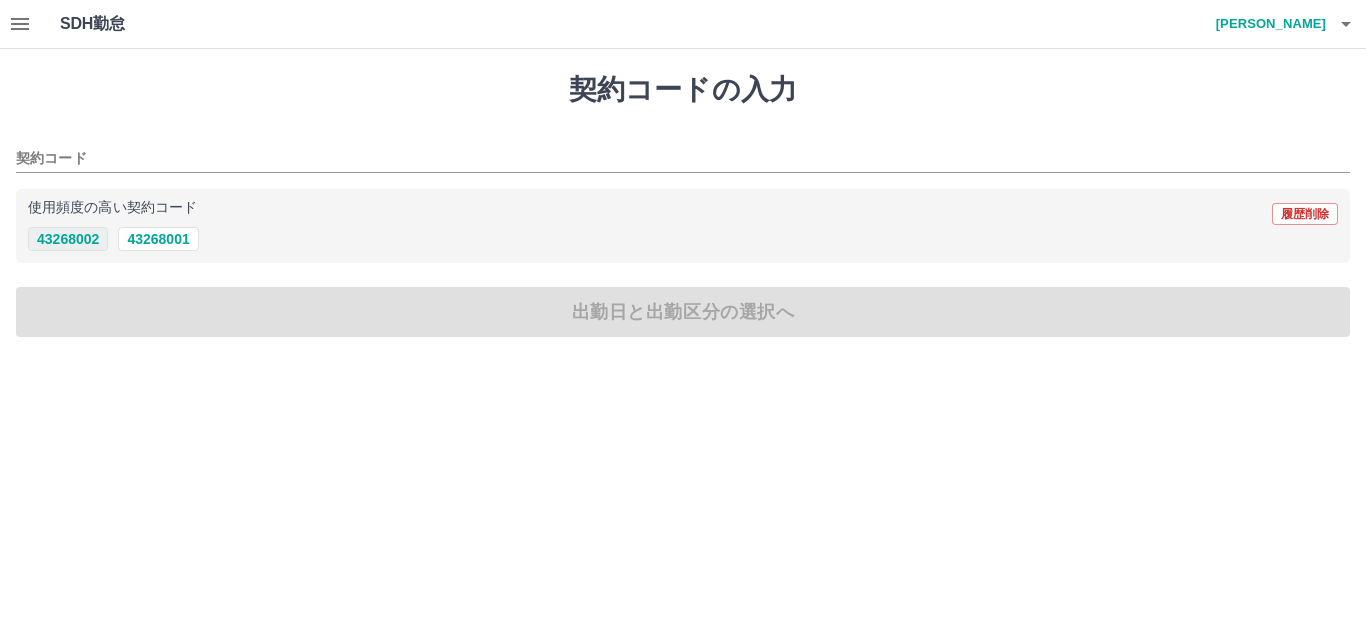 click on "43268002" at bounding box center (68, 239) 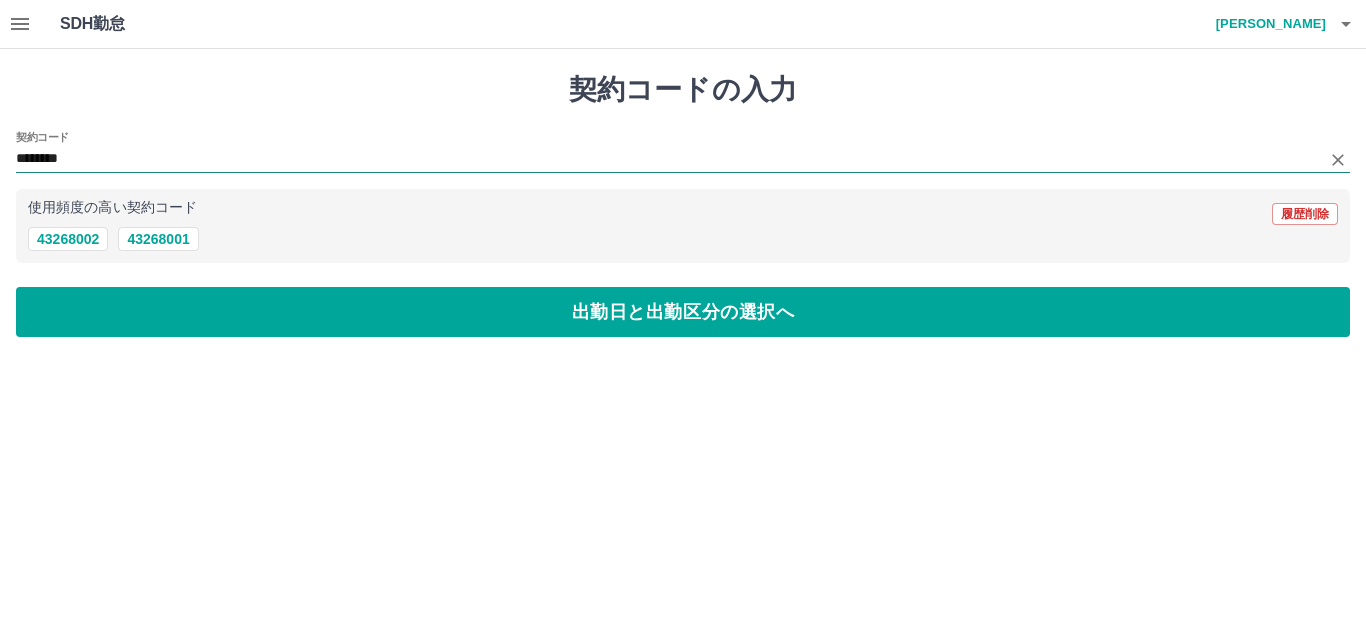 click on "********" at bounding box center [668, 159] 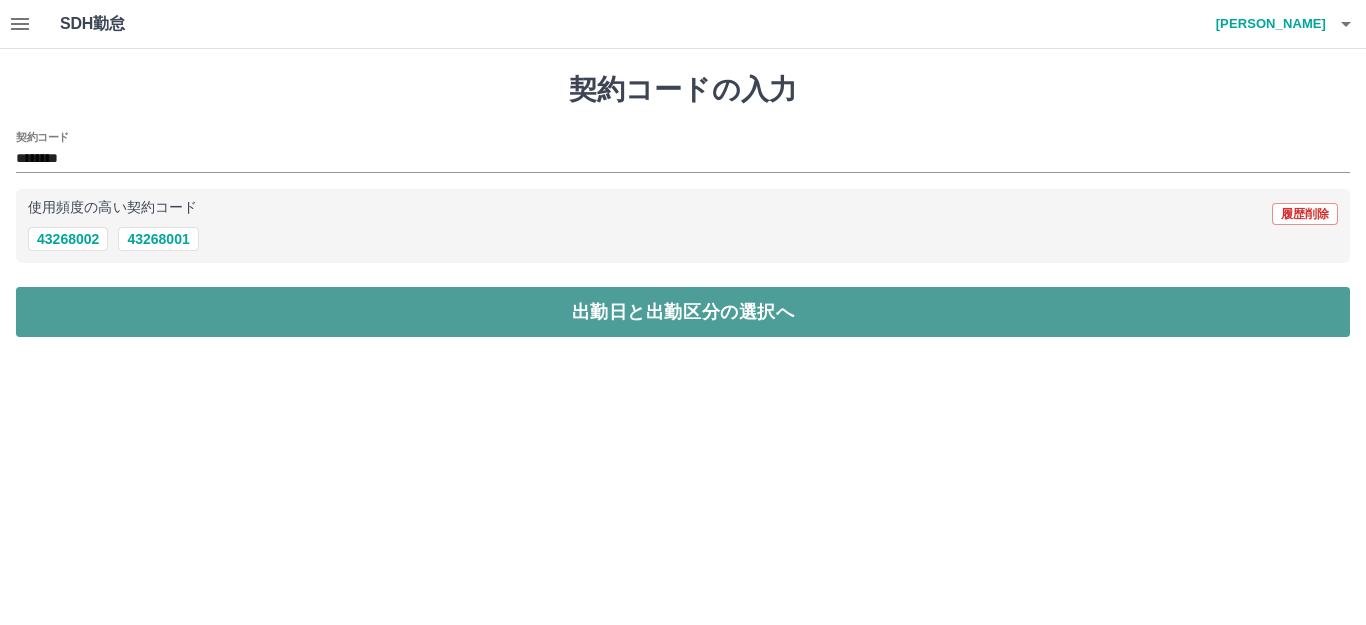 click on "出勤日と出勤区分の選択へ" at bounding box center (683, 312) 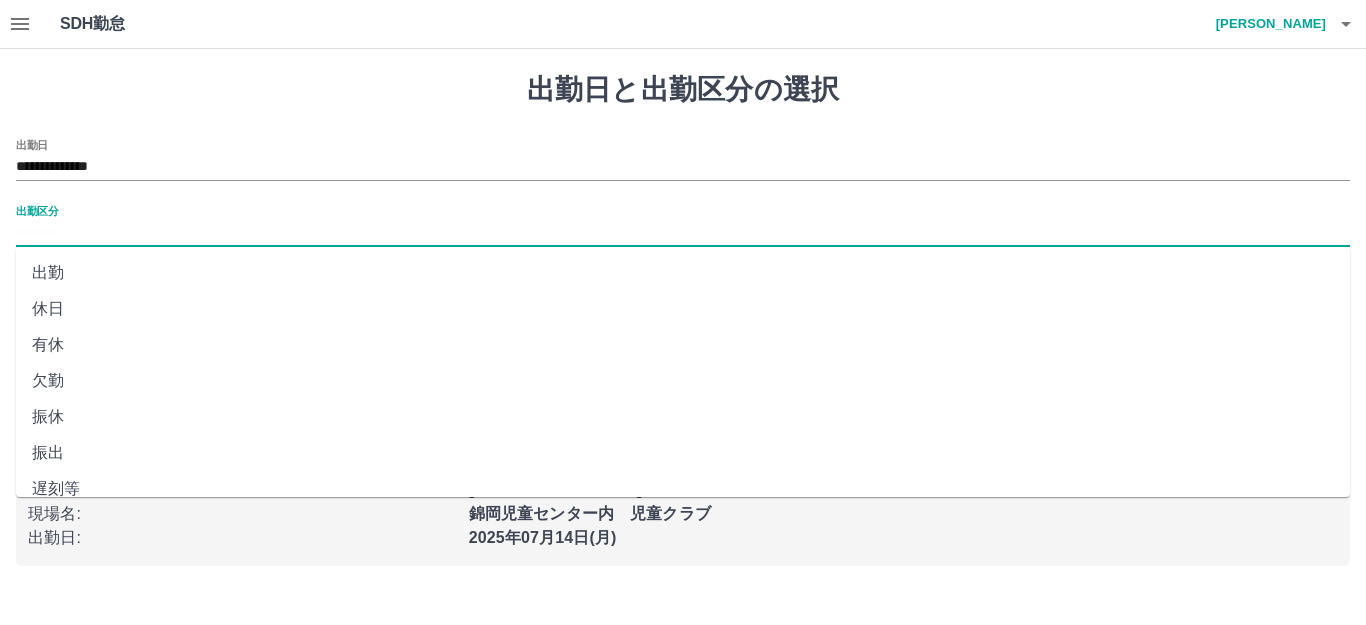click on "出勤区分" at bounding box center [683, 233] 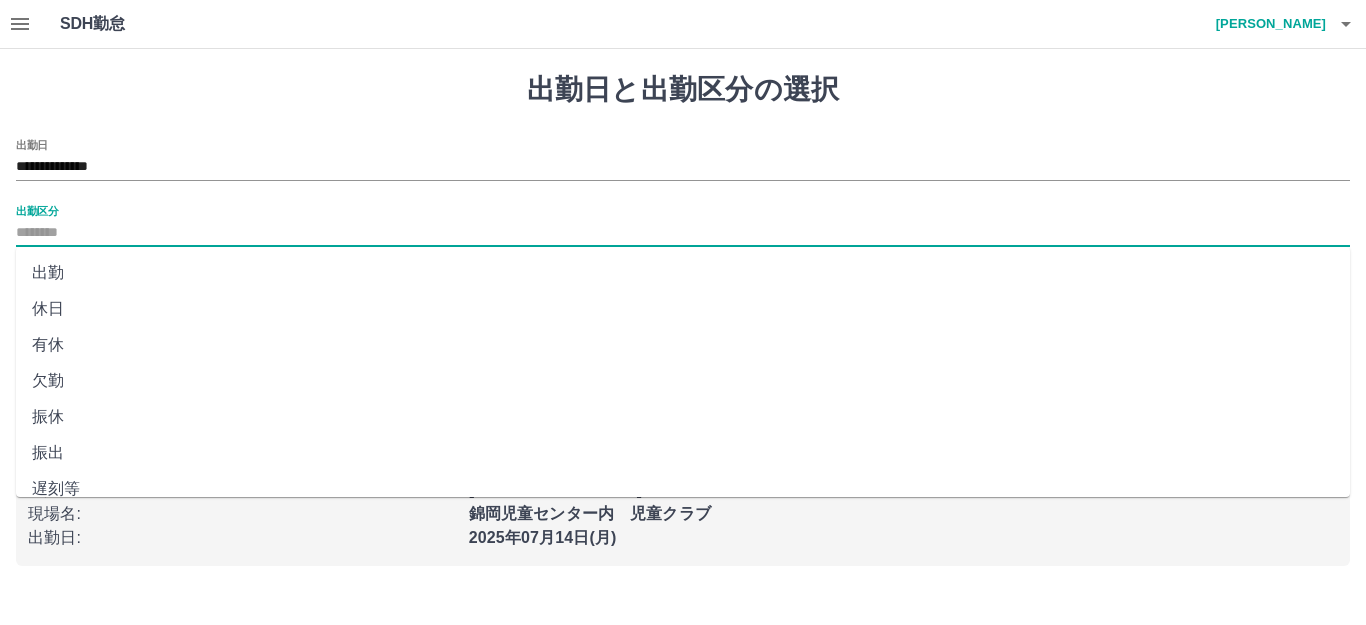 click on "出勤" at bounding box center (683, 273) 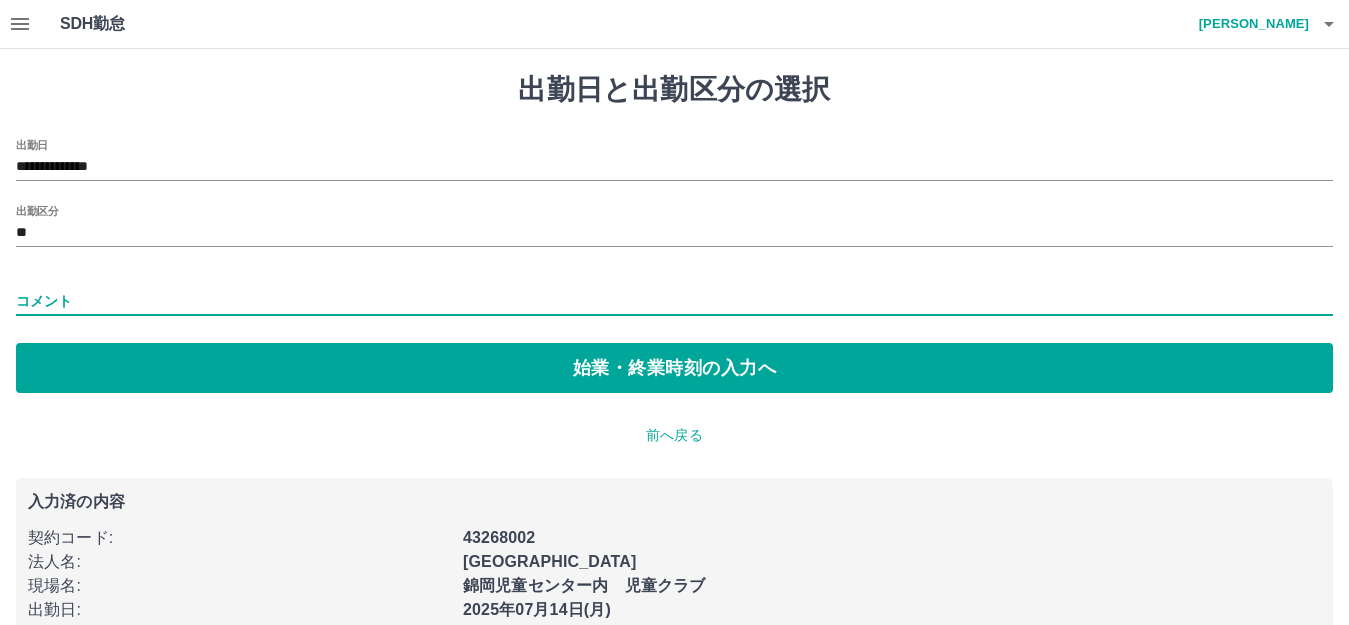 click on "コメント" at bounding box center [674, 301] 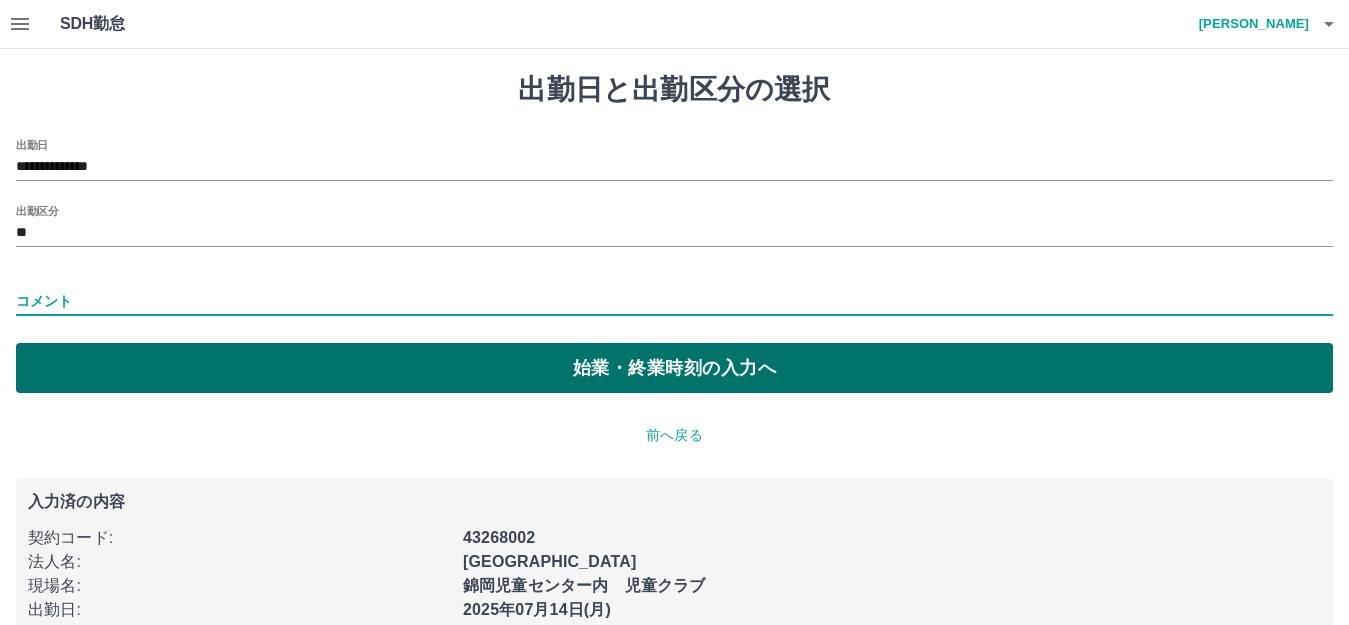 type on "*********" 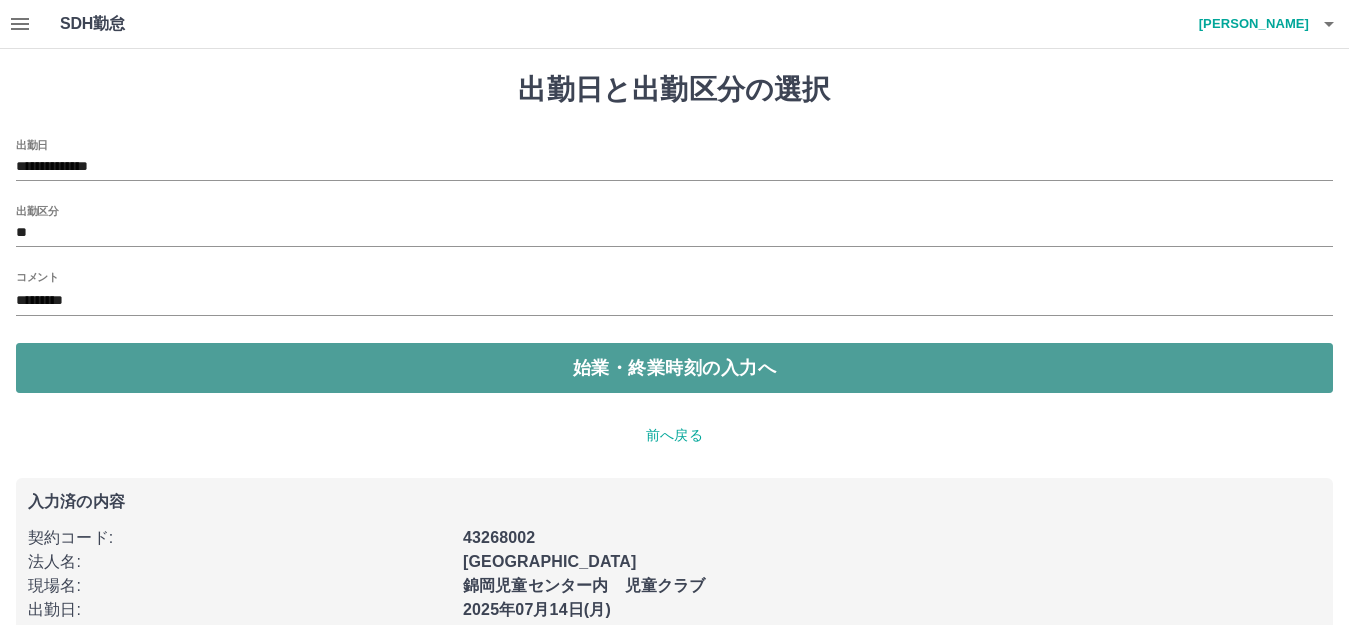 click on "始業・終業時刻の入力へ" at bounding box center [674, 368] 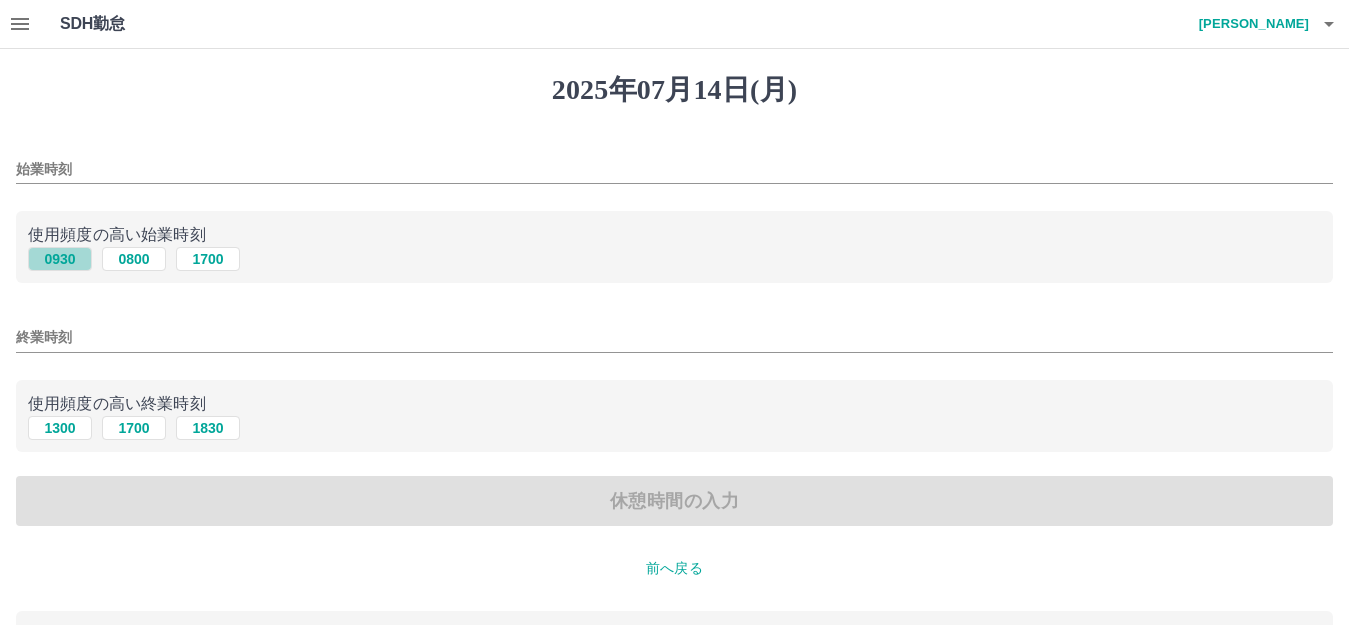 click on "0930" at bounding box center [60, 259] 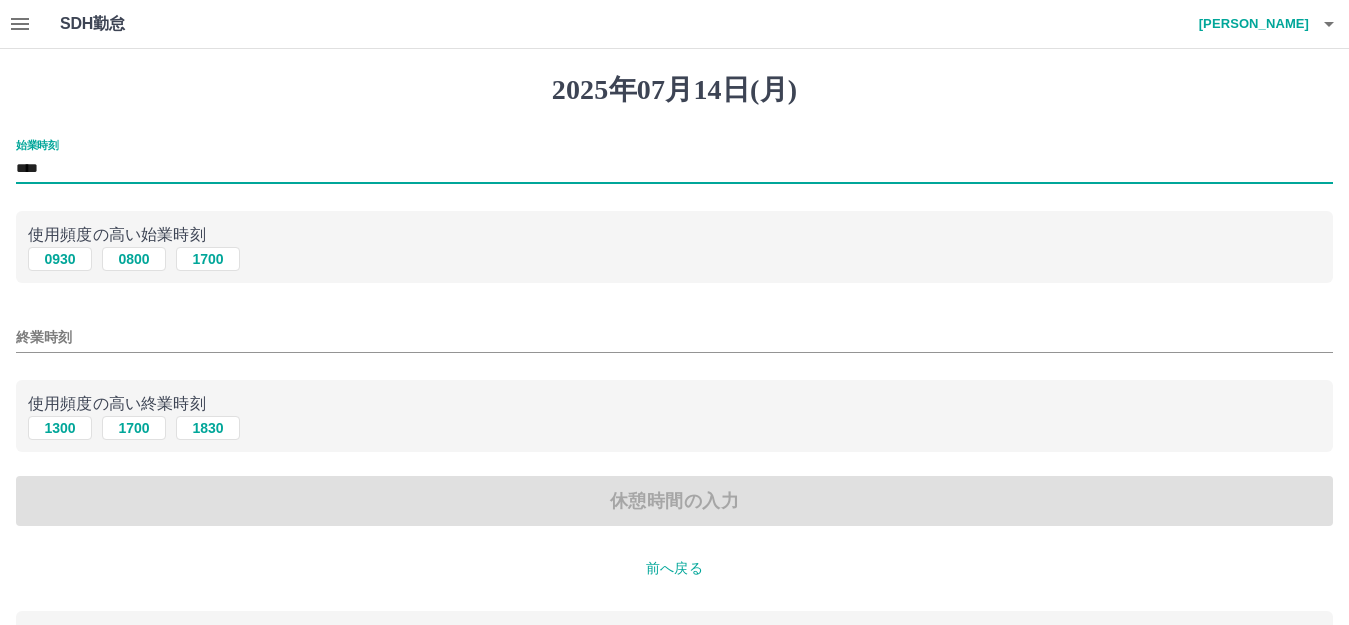 click on "****" at bounding box center [674, 169] 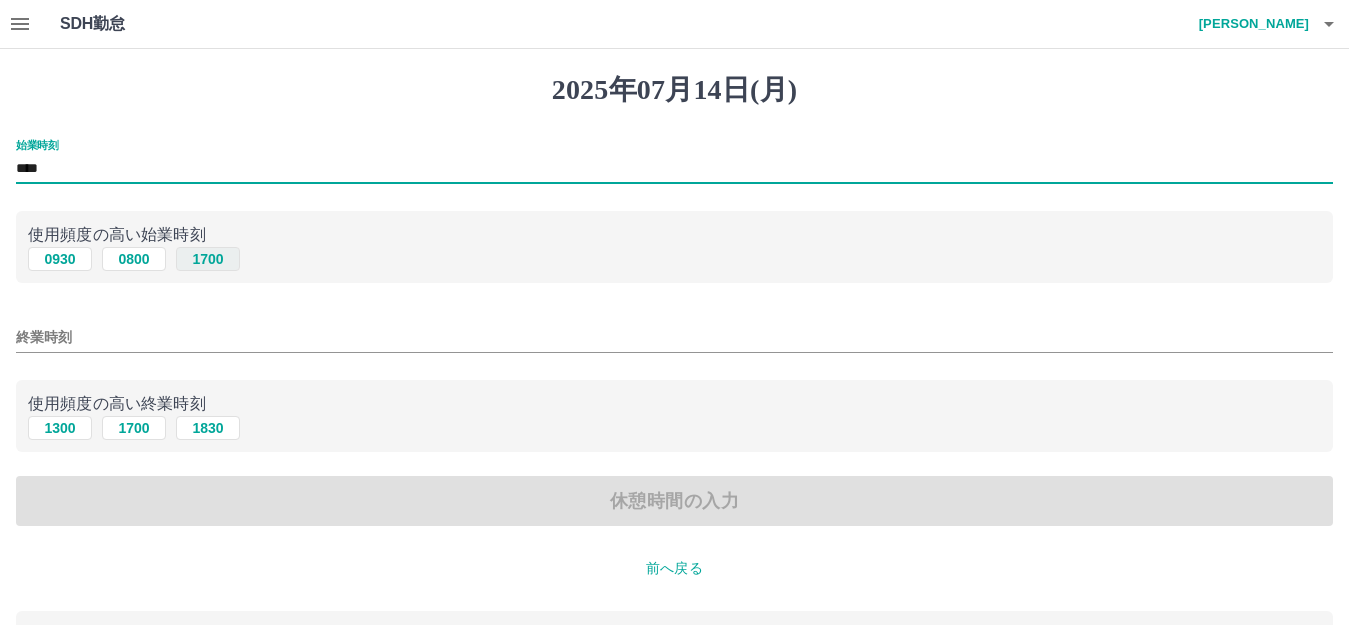 click on "1700" at bounding box center (208, 259) 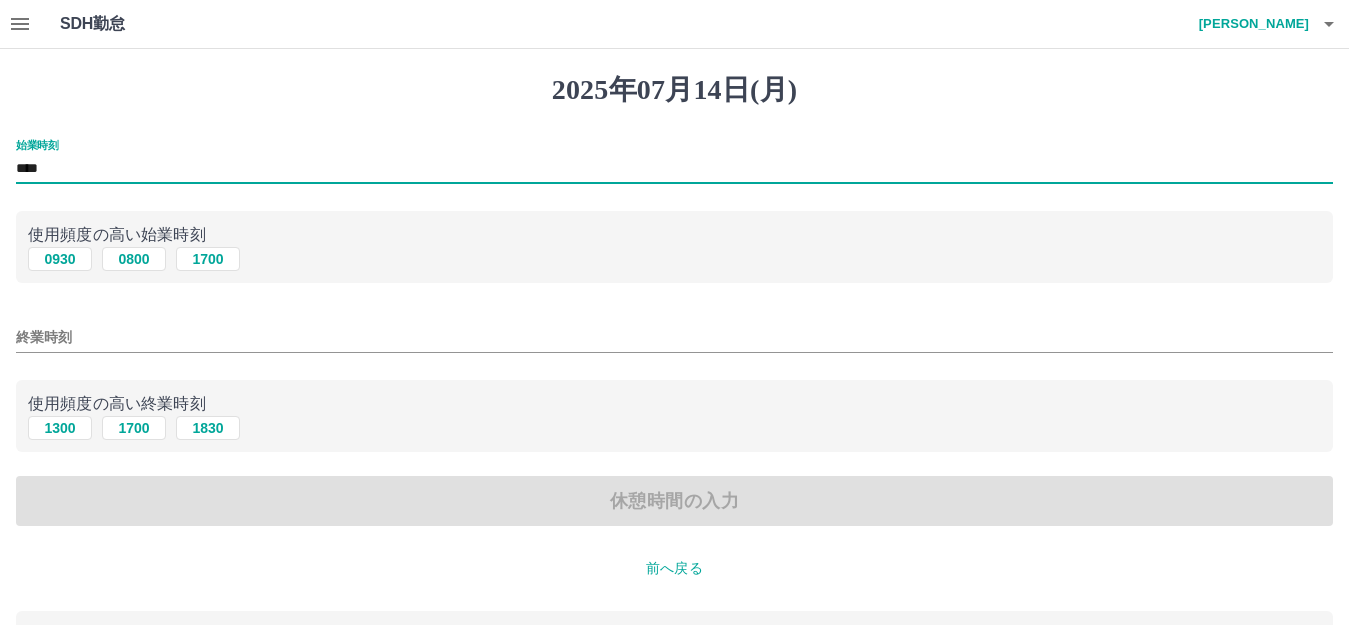 click on "****" at bounding box center (674, 169) 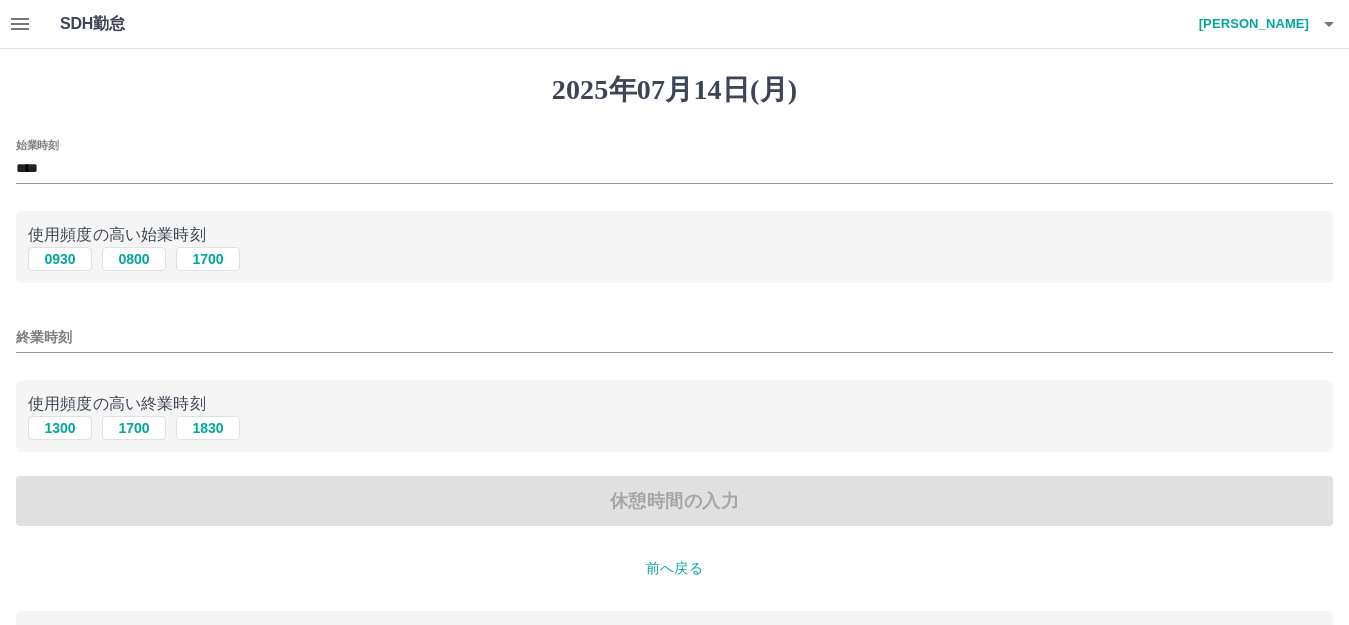 click on "2025年07月14日(月) 始業時刻 **** 使用頻度の高い始業時刻 0930 0800 1700 終業時刻 使用頻度の高い終業時刻 1300 1700 1830 休憩時間の入力 前へ戻る 入力済の内容 契約コード : 43268002 法人名 : 苫小牧市 現場名 : 錦岡児童センター内　児童クラブ 出勤日 : 2025年07月14日(月) 出勤区分 : 出勤 コメント : 人員不足のため出勤" at bounding box center (674, 446) 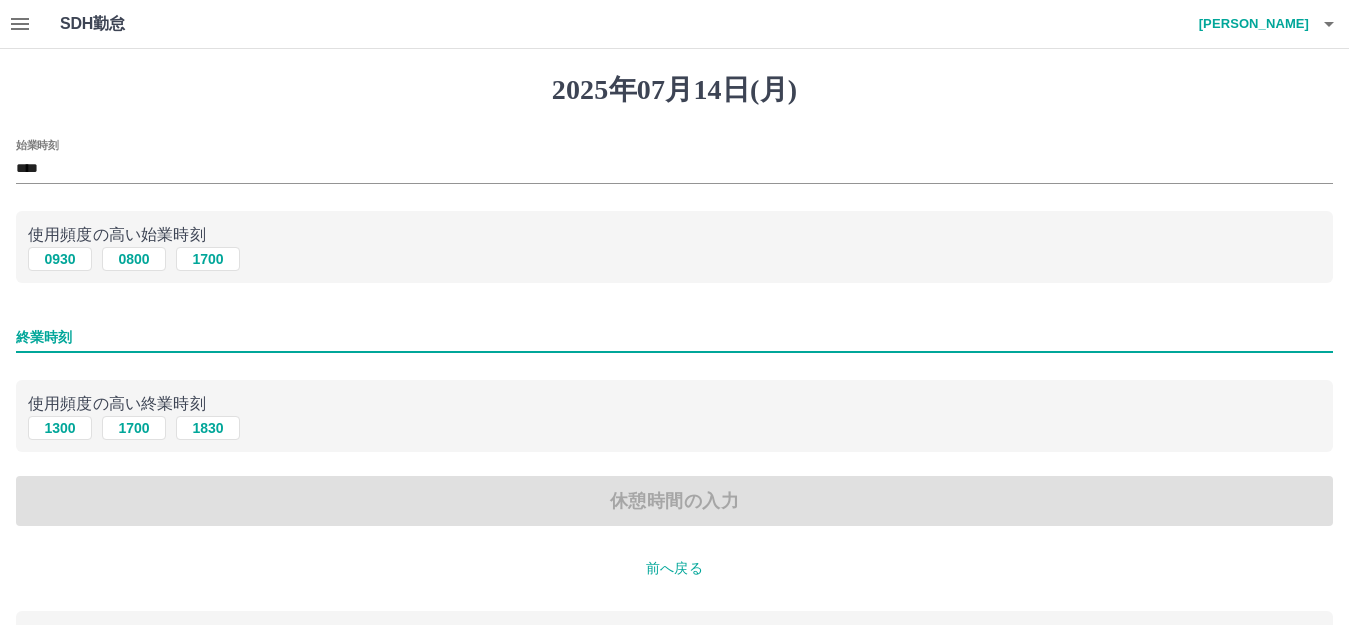 type on "****" 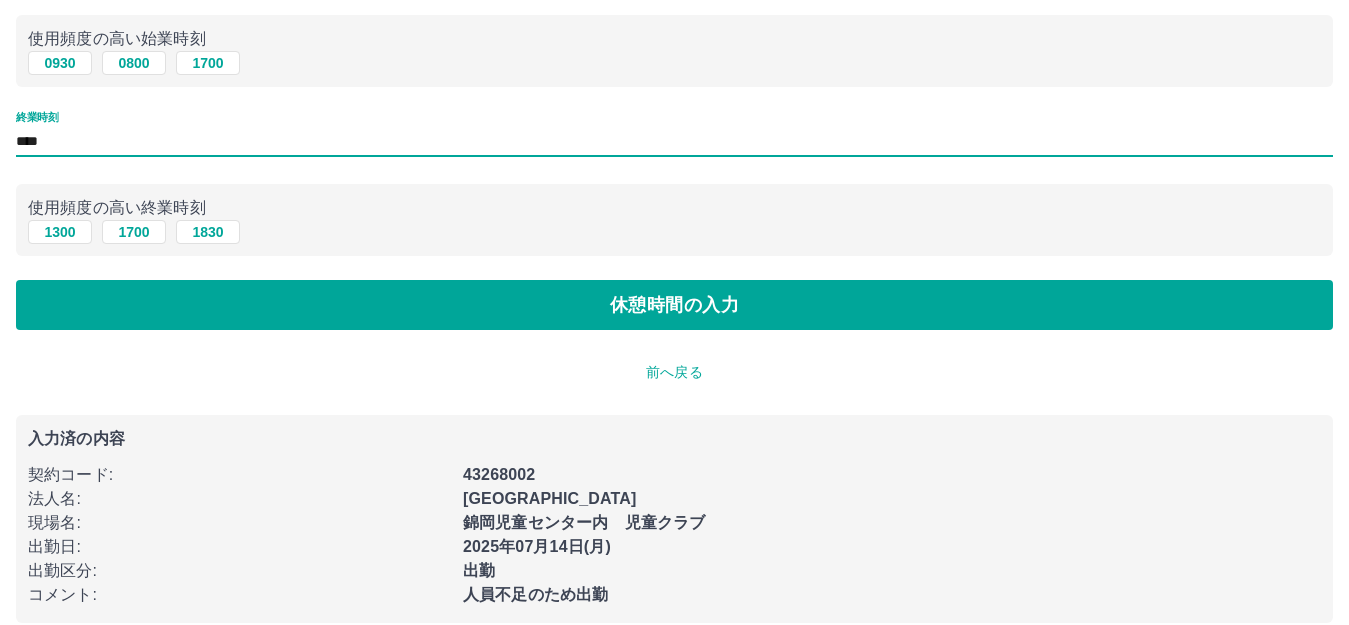 scroll, scrollTop: 200, scrollLeft: 0, axis: vertical 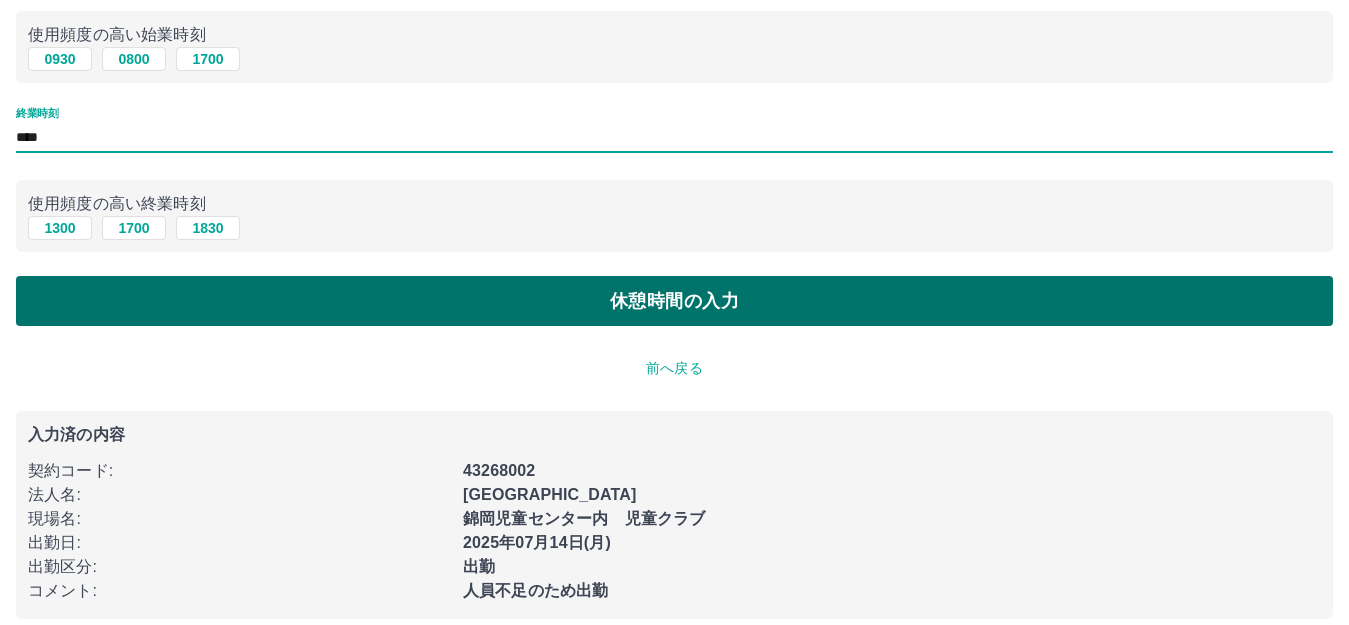 click on "休憩時間の入力" at bounding box center [674, 301] 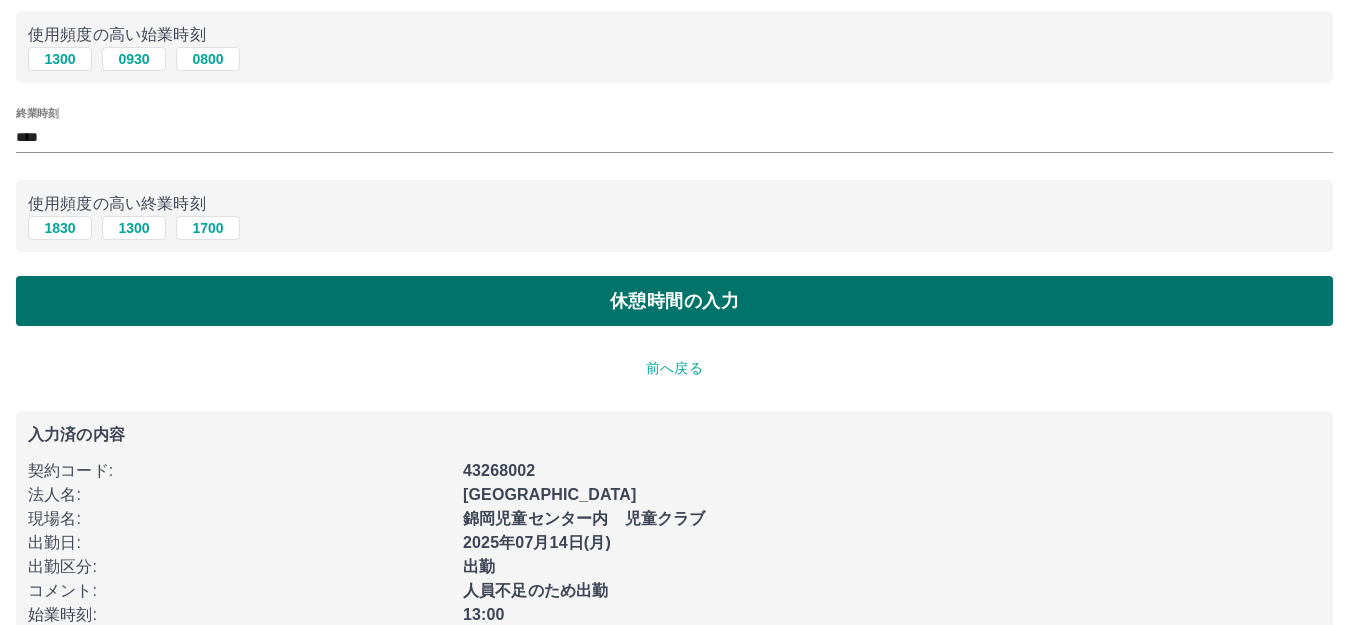 scroll, scrollTop: 0, scrollLeft: 0, axis: both 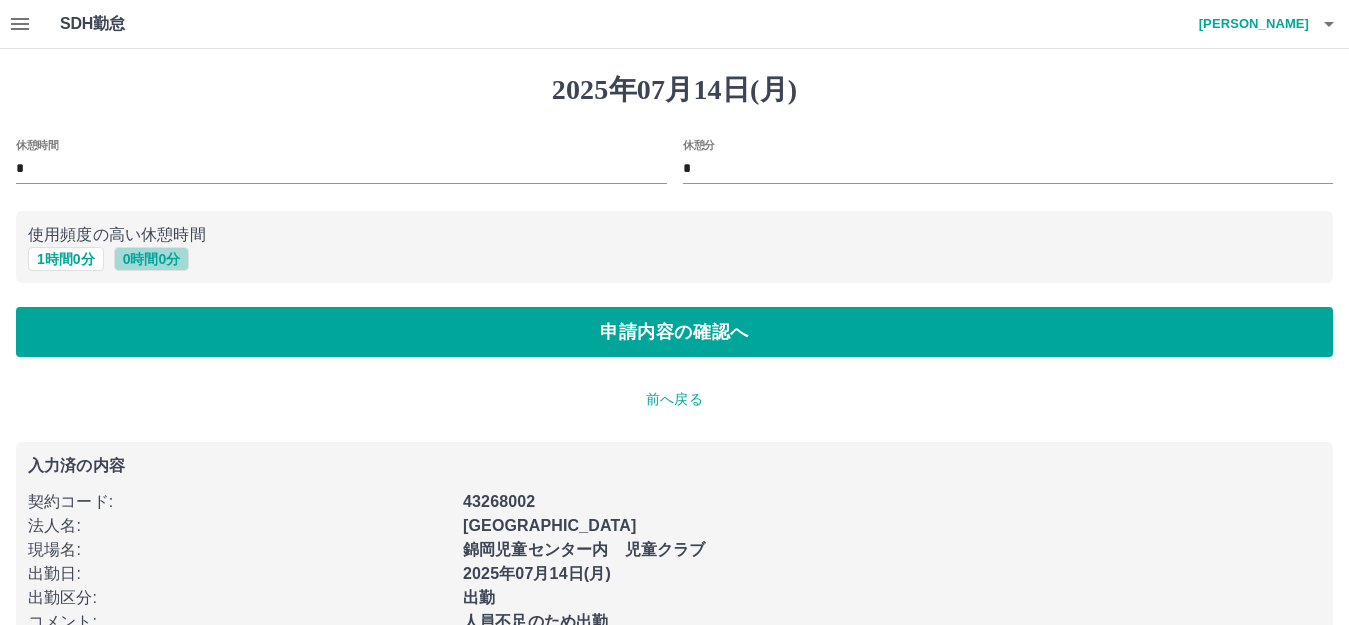 click on "0 時間 0 分" at bounding box center (152, 259) 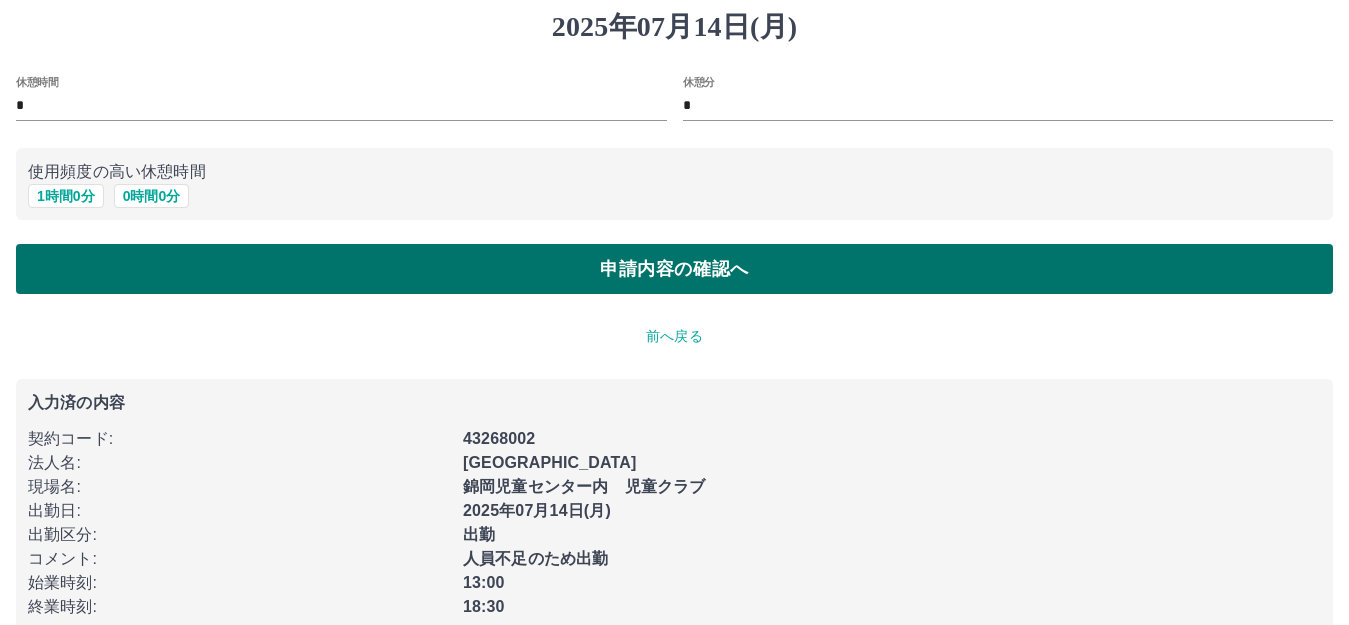 scroll, scrollTop: 98, scrollLeft: 0, axis: vertical 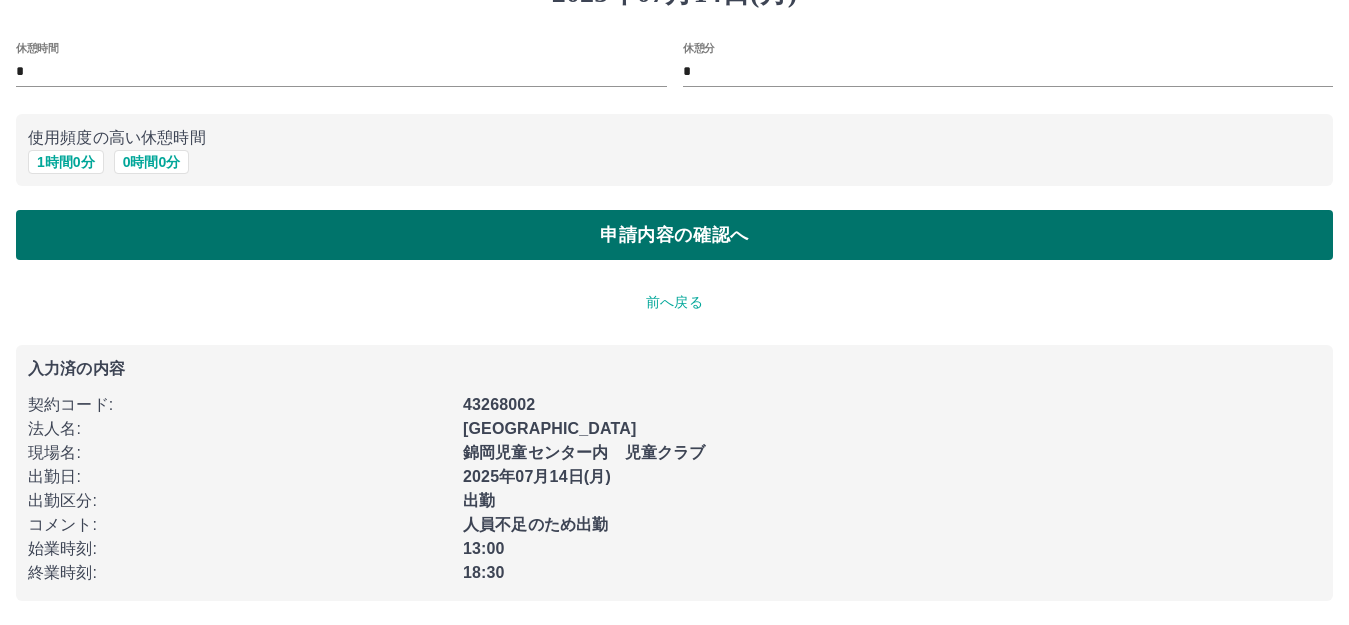 click on "申請内容の確認へ" at bounding box center (674, 235) 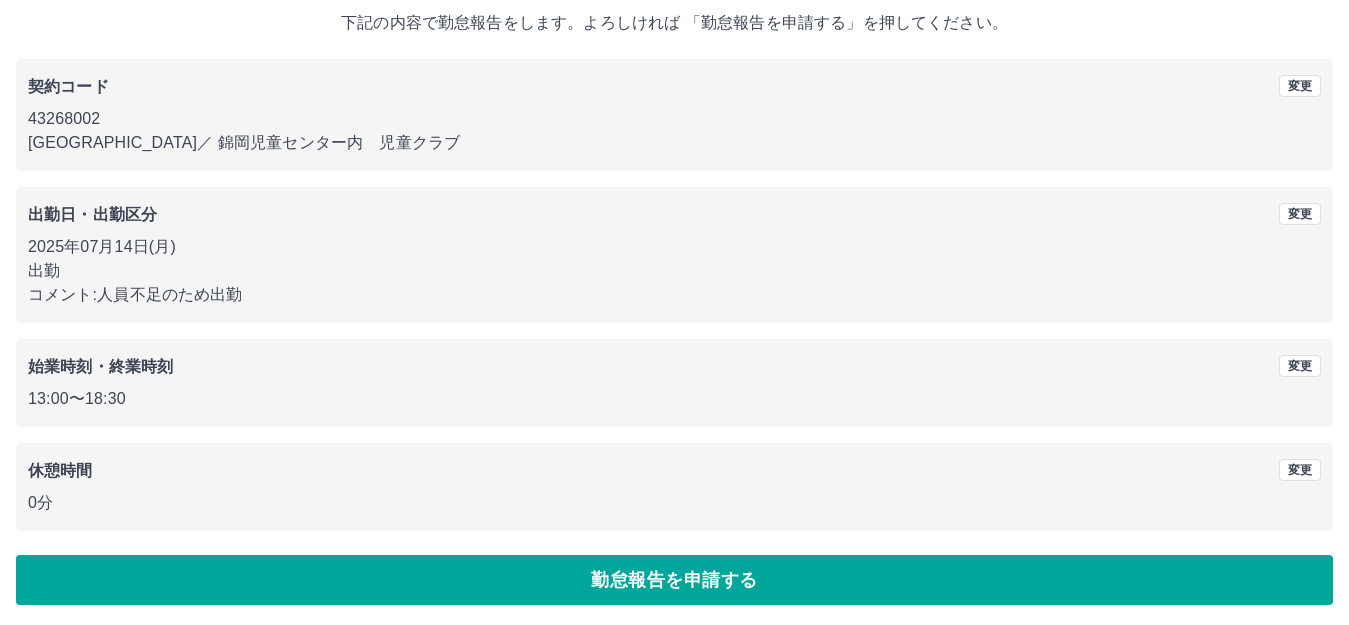 scroll, scrollTop: 124, scrollLeft: 0, axis: vertical 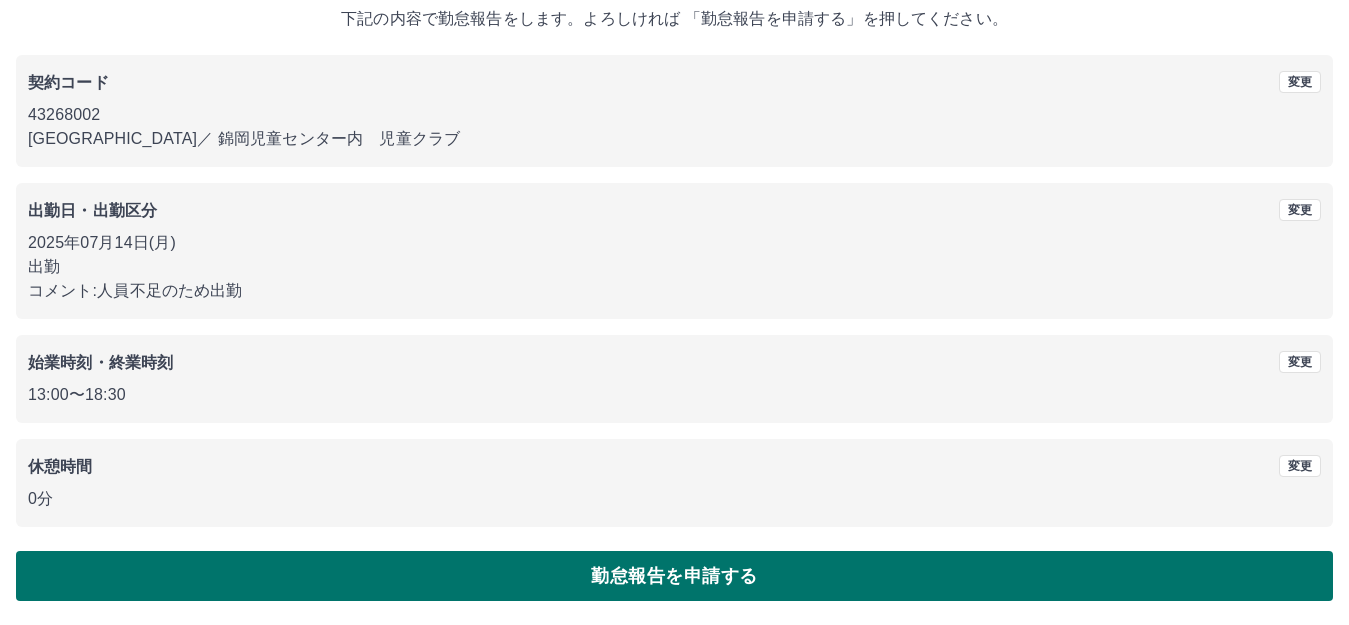 click on "勤怠報告を申請する" at bounding box center [674, 576] 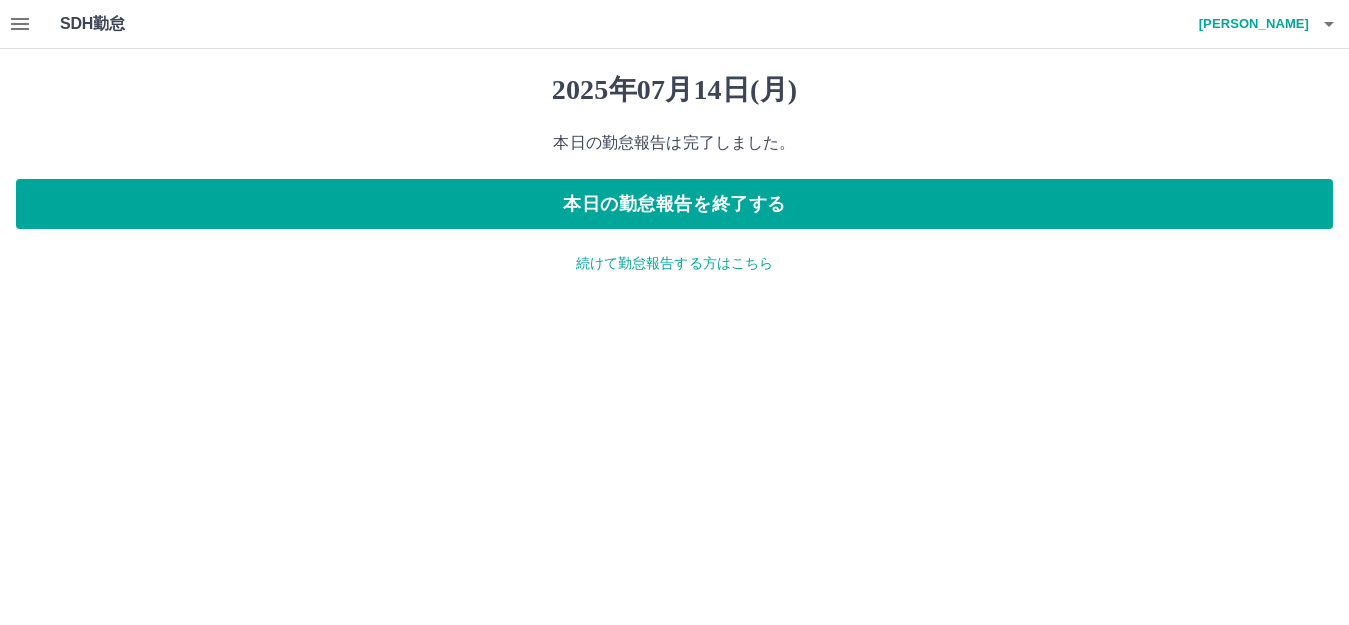 scroll, scrollTop: 0, scrollLeft: 0, axis: both 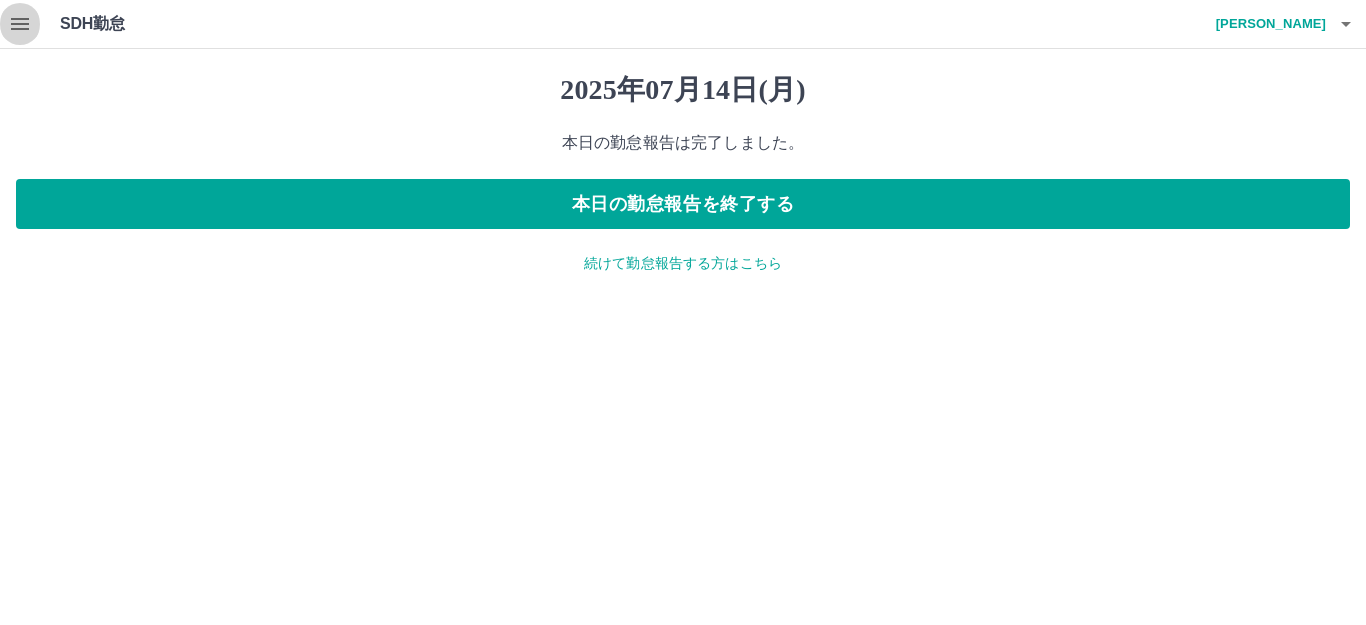 click 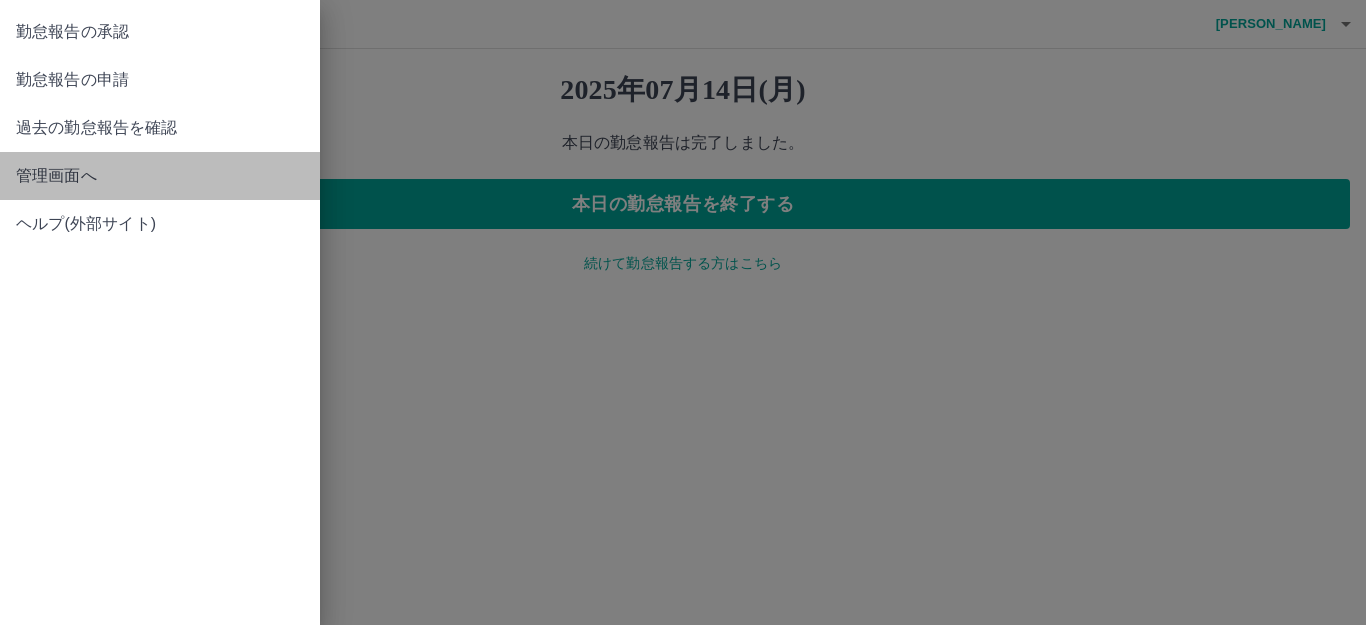 click on "管理画面へ" at bounding box center (160, 176) 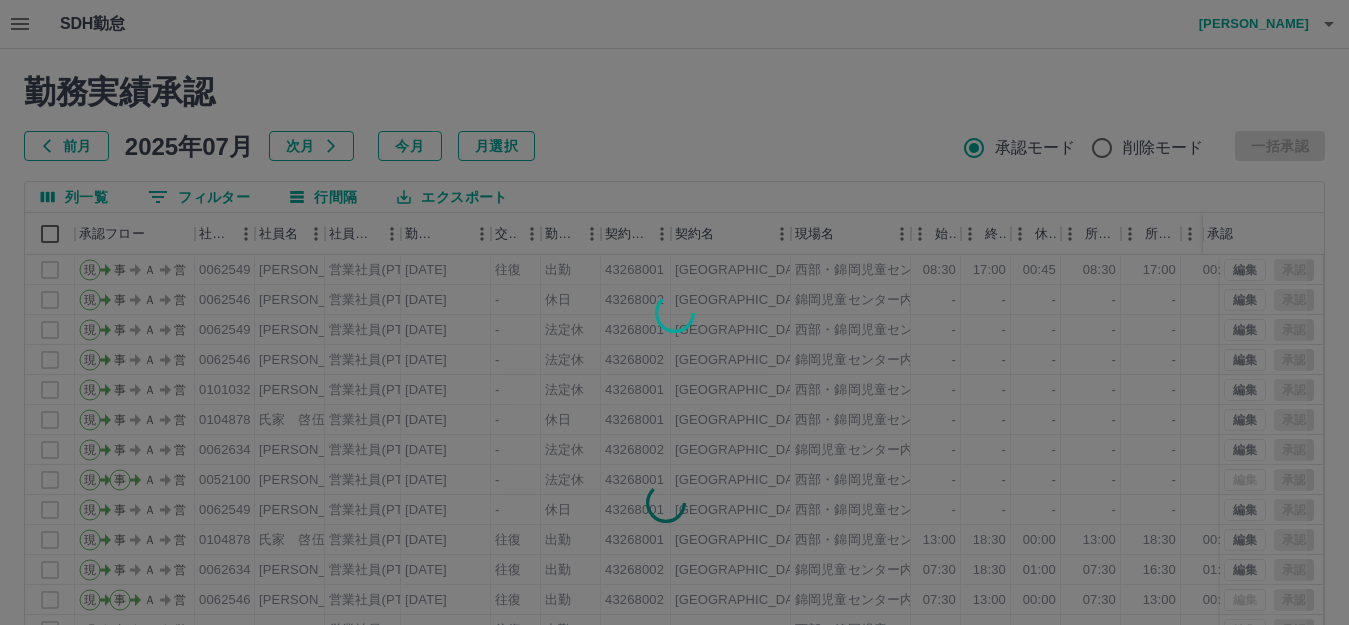click at bounding box center [674, 312] 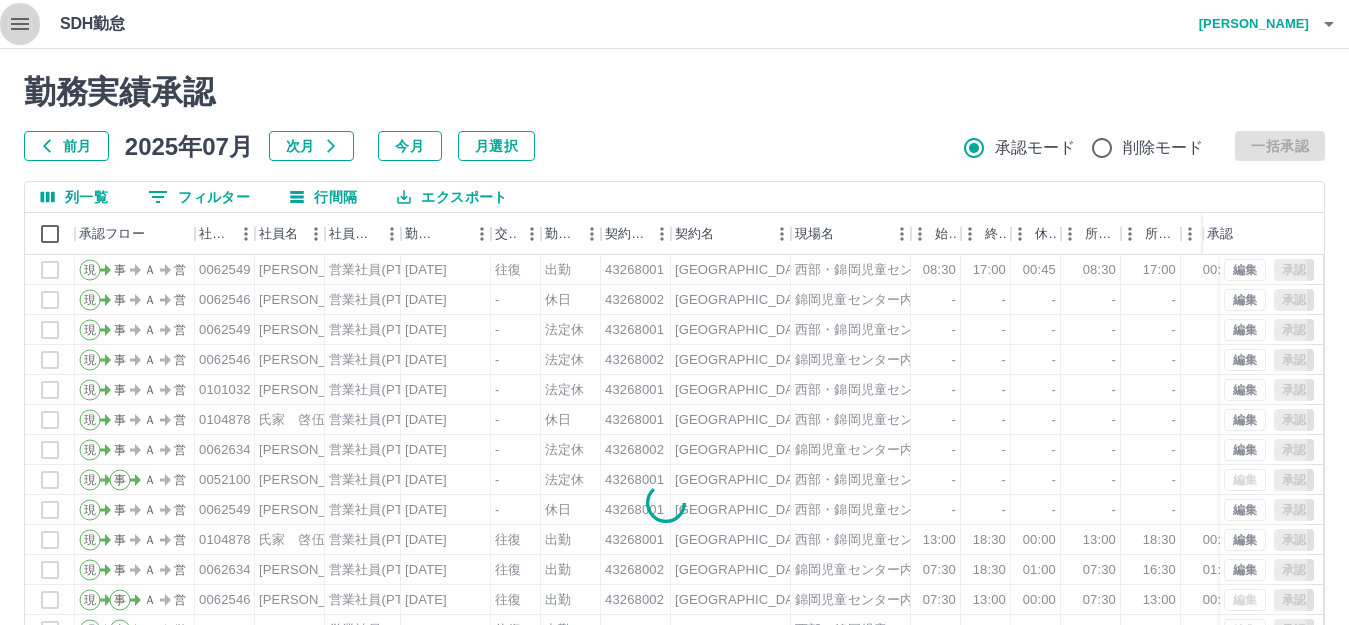 click 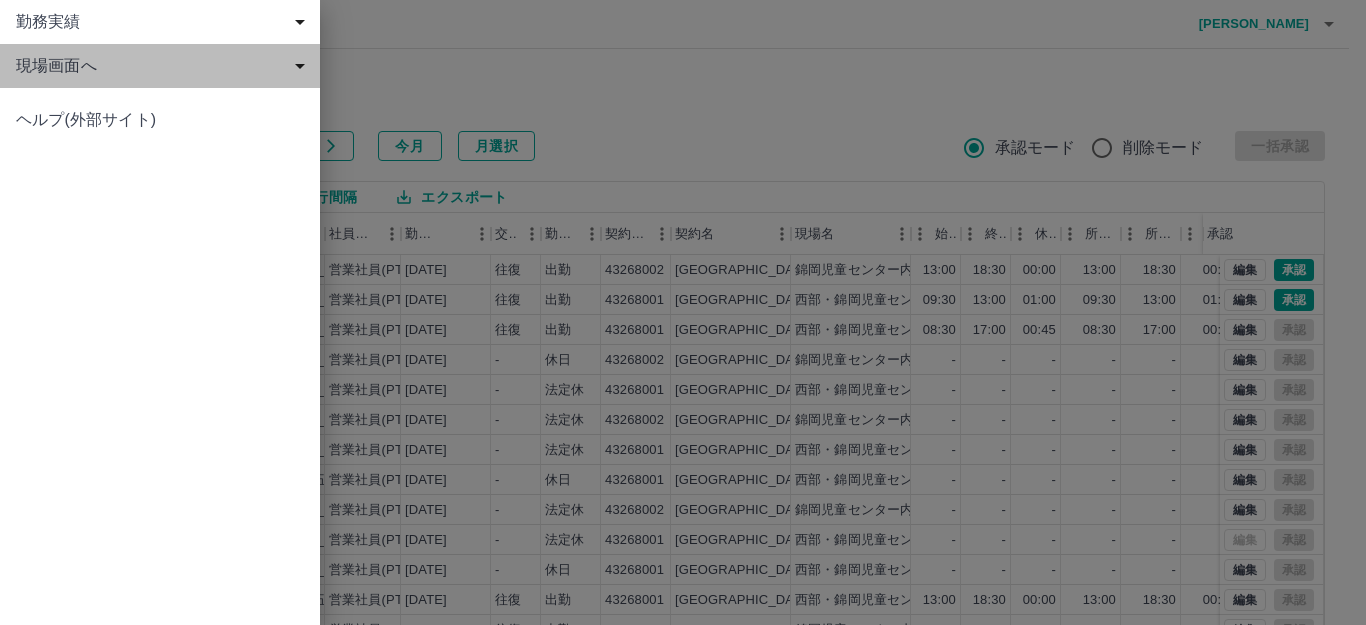 click on "現場画面へ" at bounding box center (164, 66) 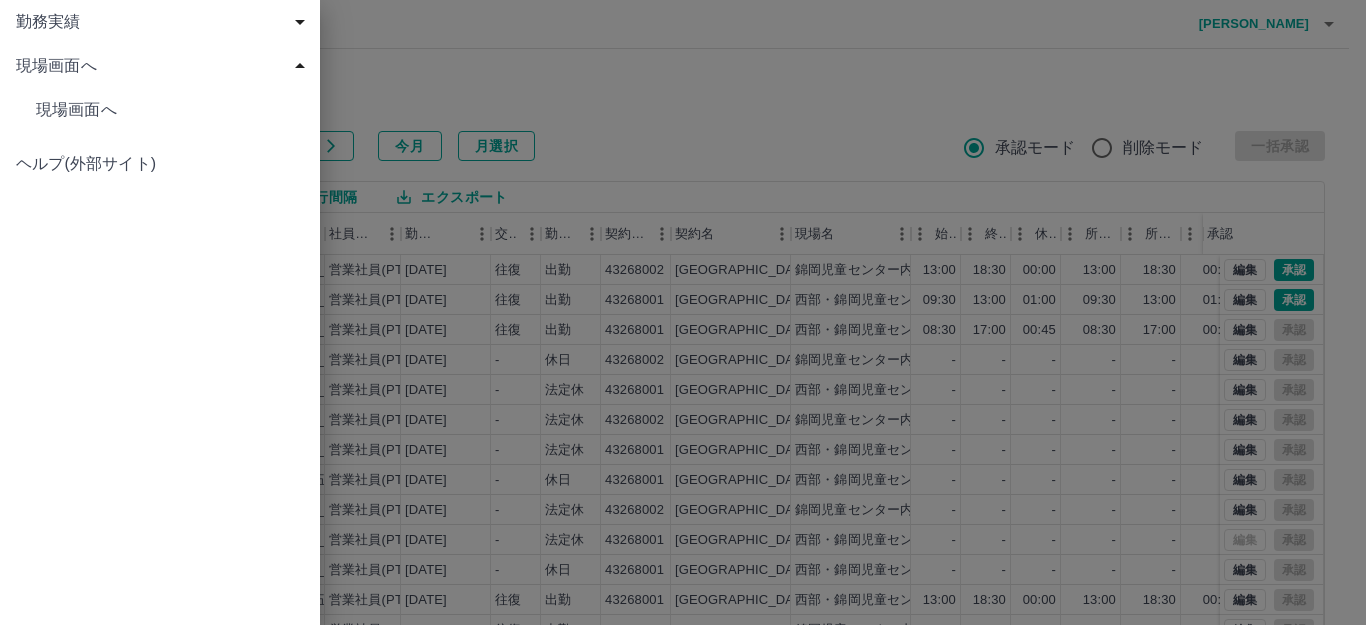 click on "現場画面へ" at bounding box center (170, 110) 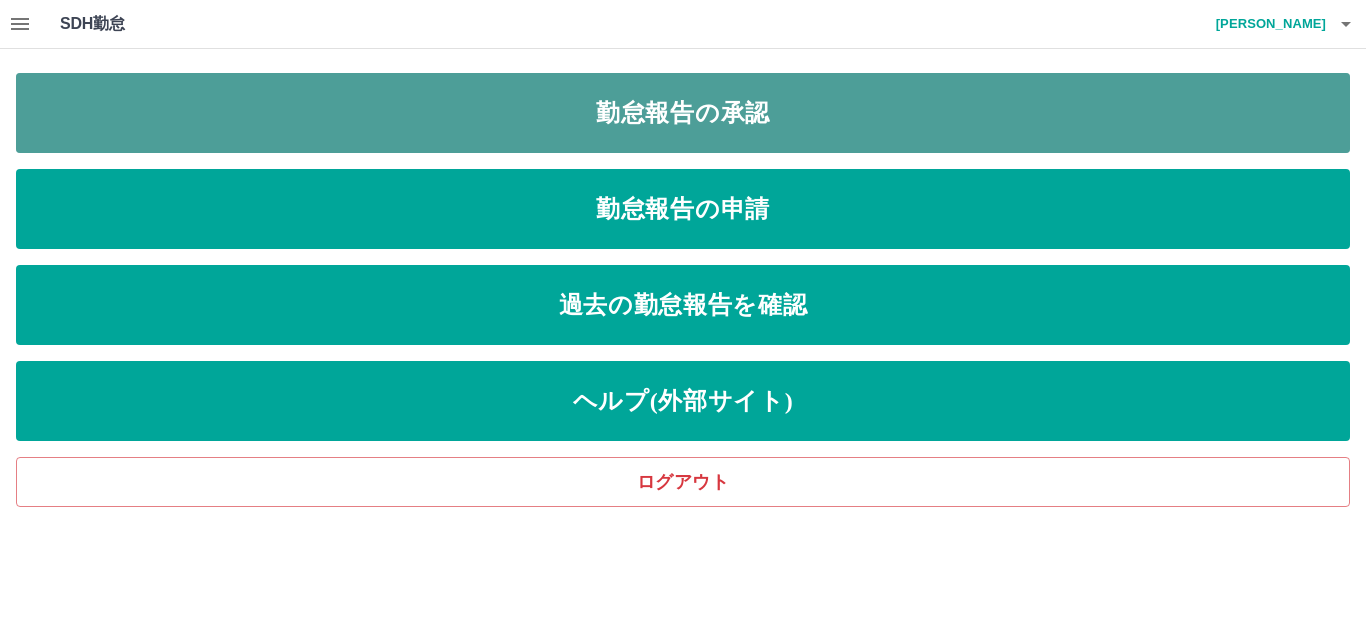 click on "勤怠報告の承認" at bounding box center (683, 113) 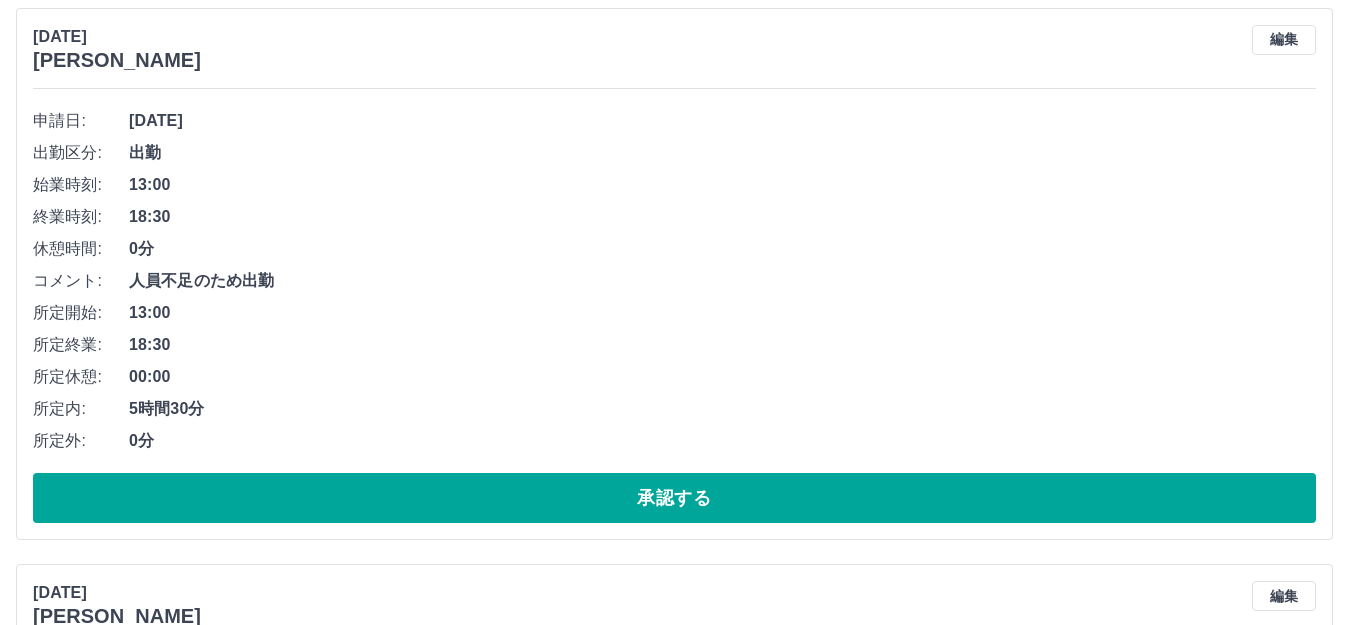 scroll, scrollTop: 225, scrollLeft: 0, axis: vertical 